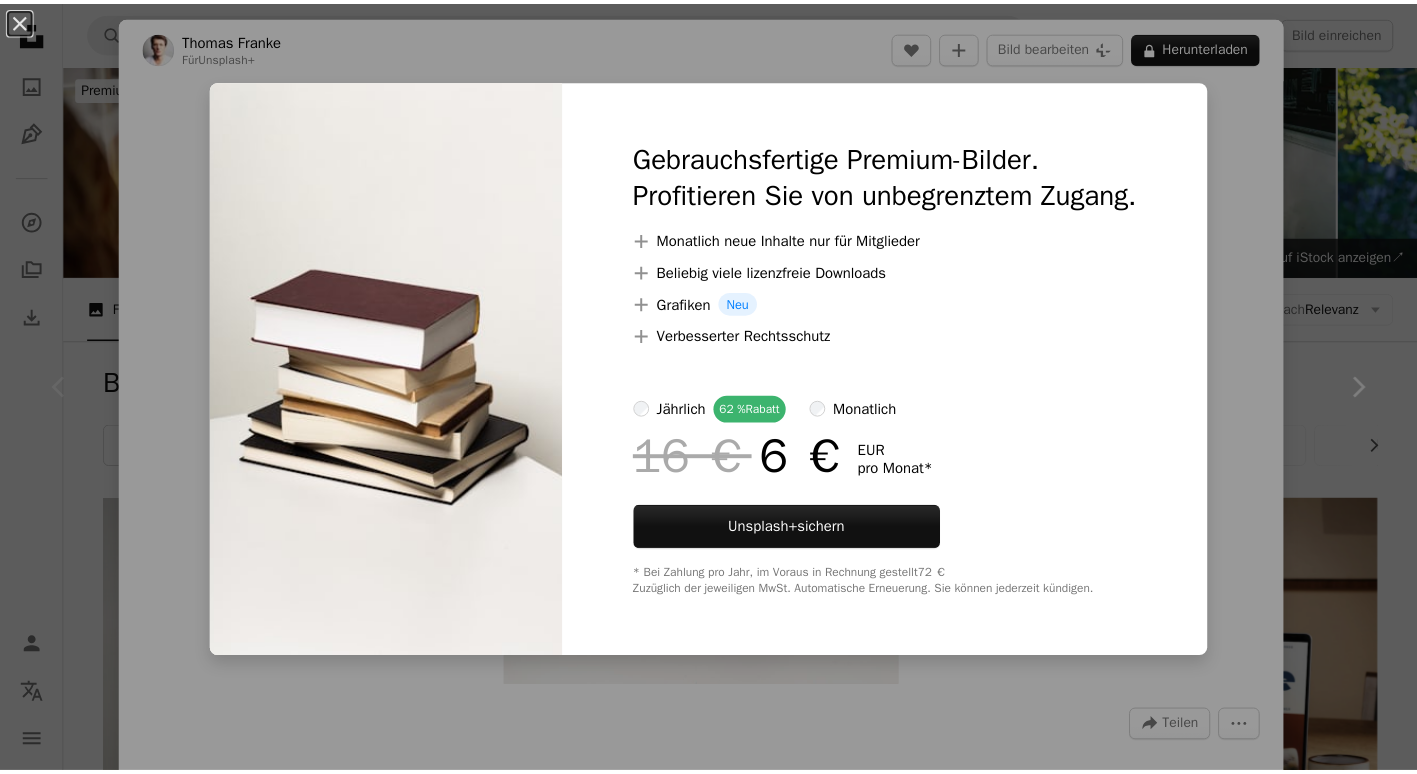 scroll, scrollTop: 467, scrollLeft: 0, axis: vertical 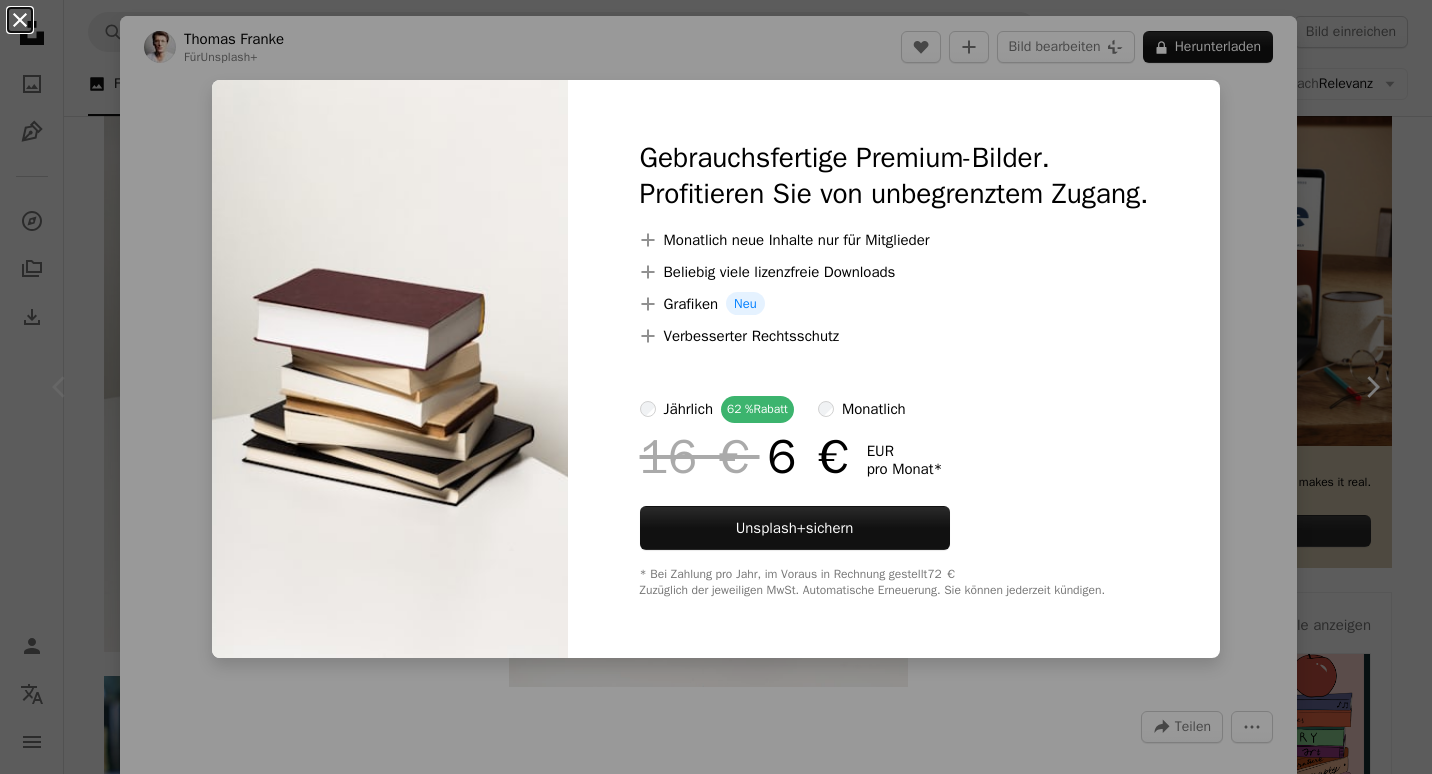 click on "An X shape" at bounding box center (20, 20) 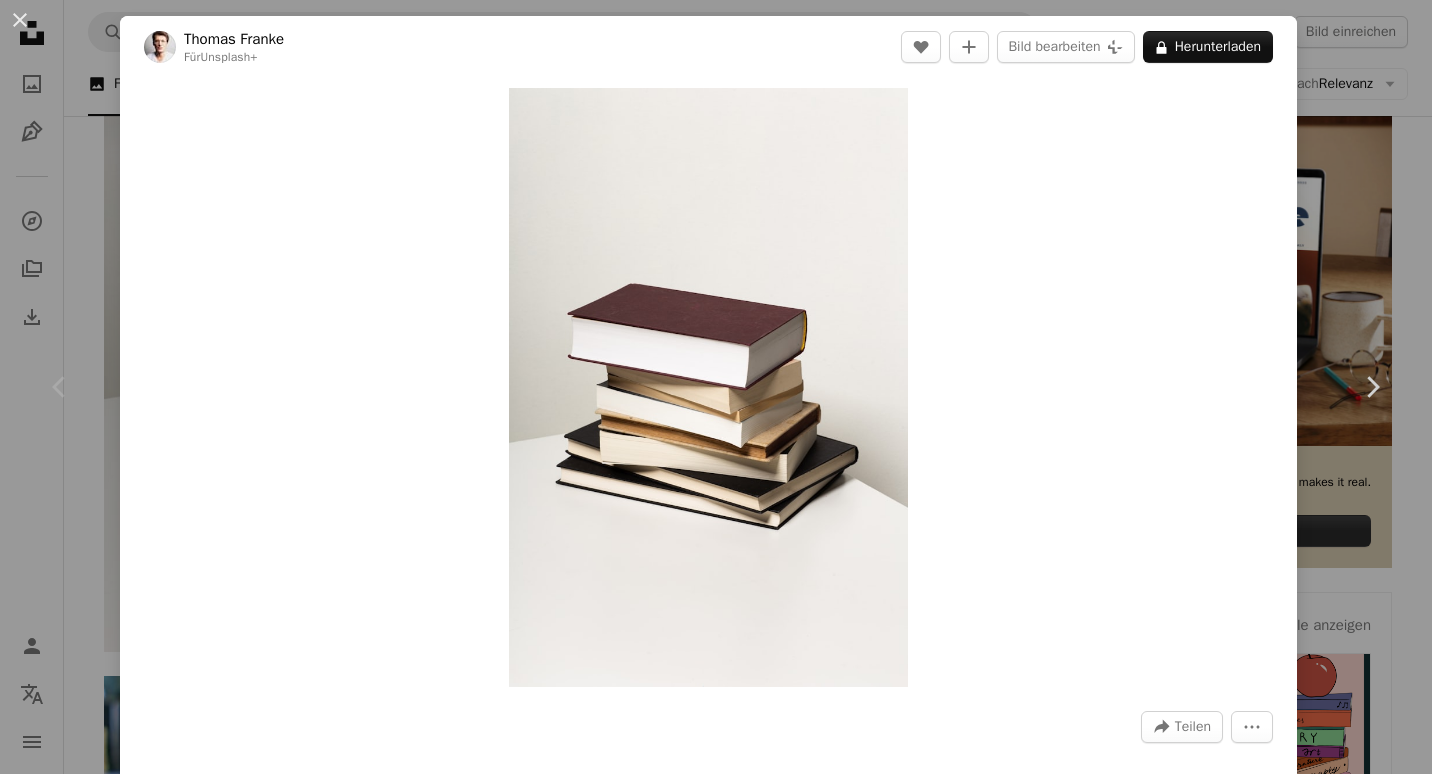 click on "An X shape Chevron left Chevron right Thomas Franke Für  Unsplash+ A heart A plus sign Bild bearbeiten   Plus sign for Unsplash+ A lock   Herunterladen Zoom in A forward-right arrow Teilen More Actions Calendar outlined Veröffentlicht am  [DATE] Safety Lizenziert unter der  Unsplash+ Lizenz Bücher Buch weißer Hintergrund Lesen Produktivität geschichtenerzählen Lesebuch Ressource Stapel Bücher IELTS zensuren wallpaper schreiben Tag der Lehrer Theorie Selbstentwicklung Schulbücher Biographie Haufen HD-Hintergrundbilder Aus dieser Serie A heart A plus sign Thomas Franke Für  Unsplash+ A lock   Herunterladen A heart A plus sign Planet Volumes Für  Unsplash+ A lock   Herunterladen A heart A plus sign Kateryna Hliznitsova Für  Unsplash+ A lock   Herunterladen A heart A plus sign Frank Flores Für  Unsplash+ A lock   Herunterladen A heart A plus sign Für" at bounding box center (716, 387) 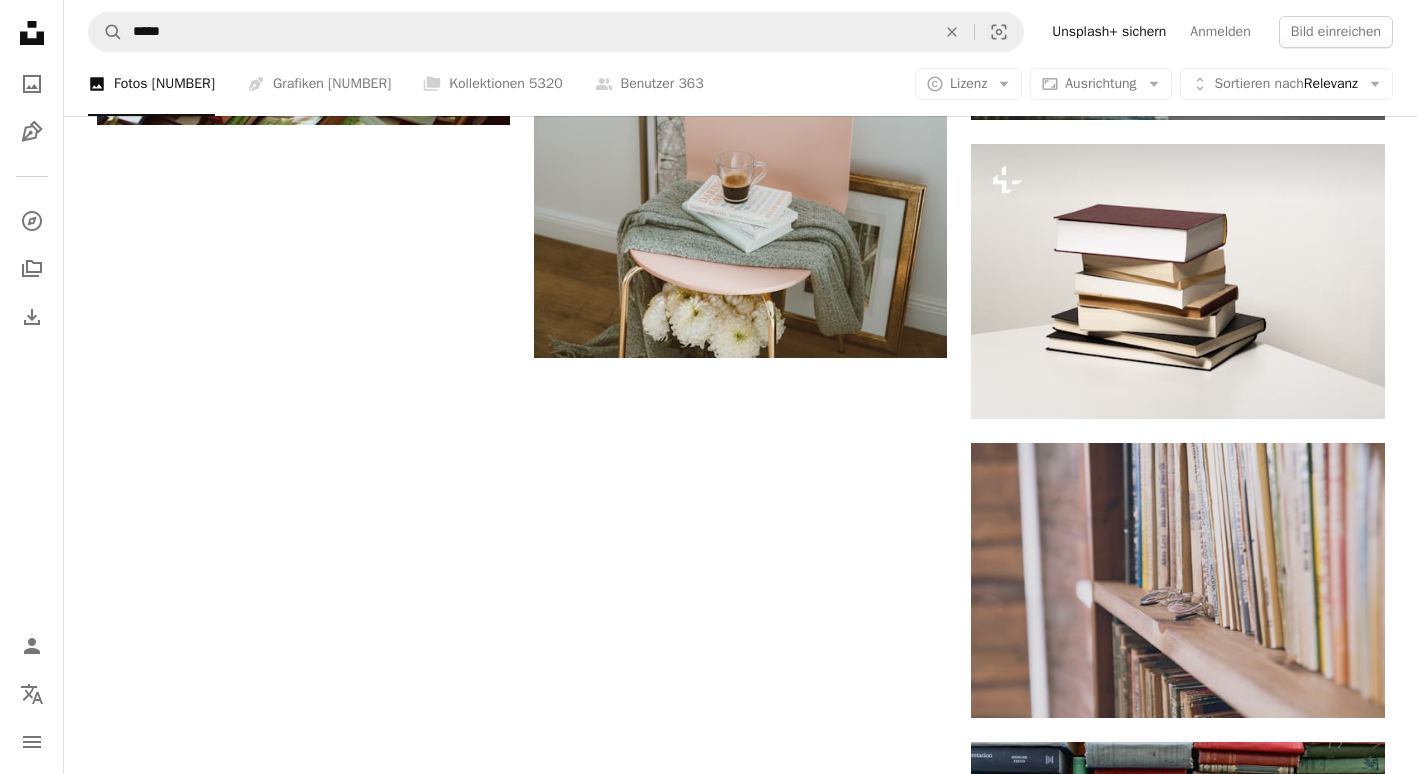 scroll, scrollTop: 2908, scrollLeft: 0, axis: vertical 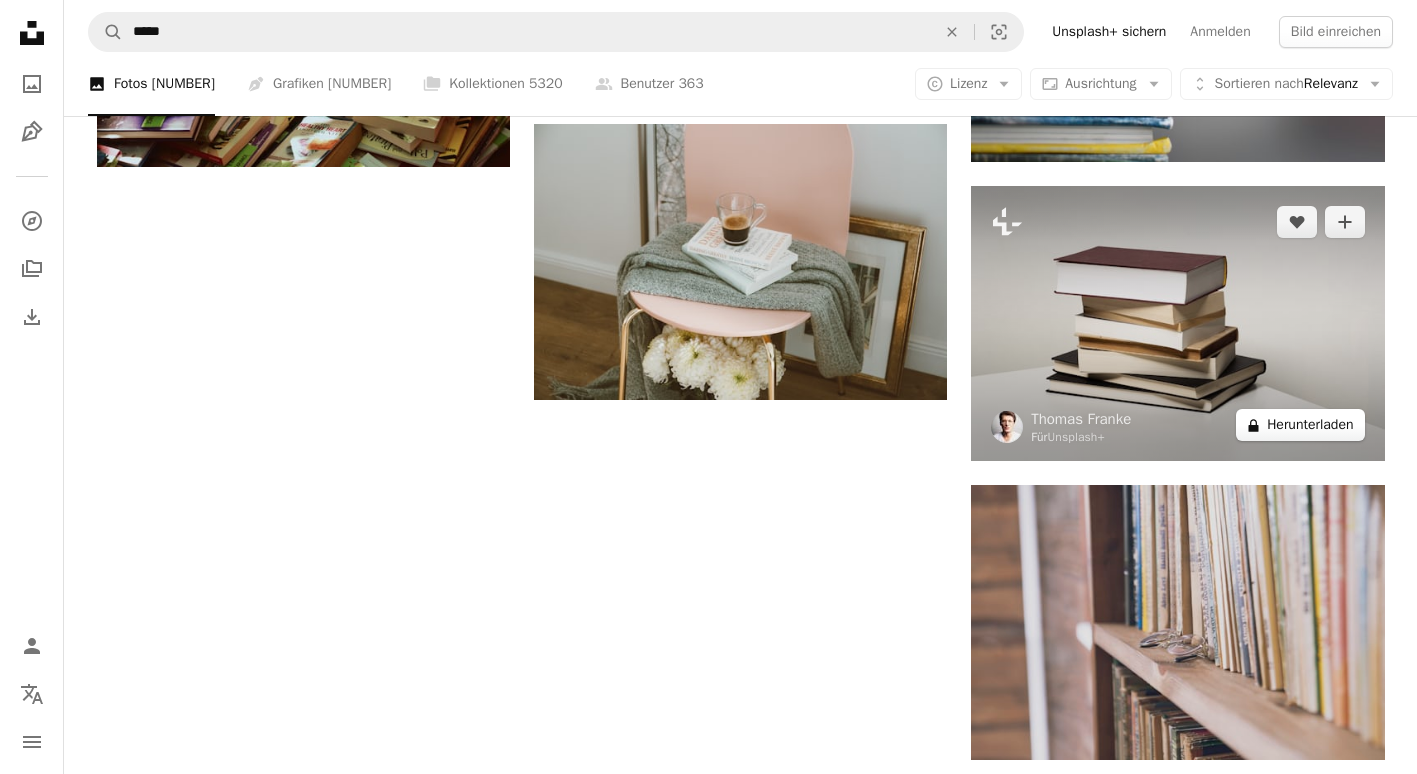 click on "A lock   Herunterladen" at bounding box center (1300, 425) 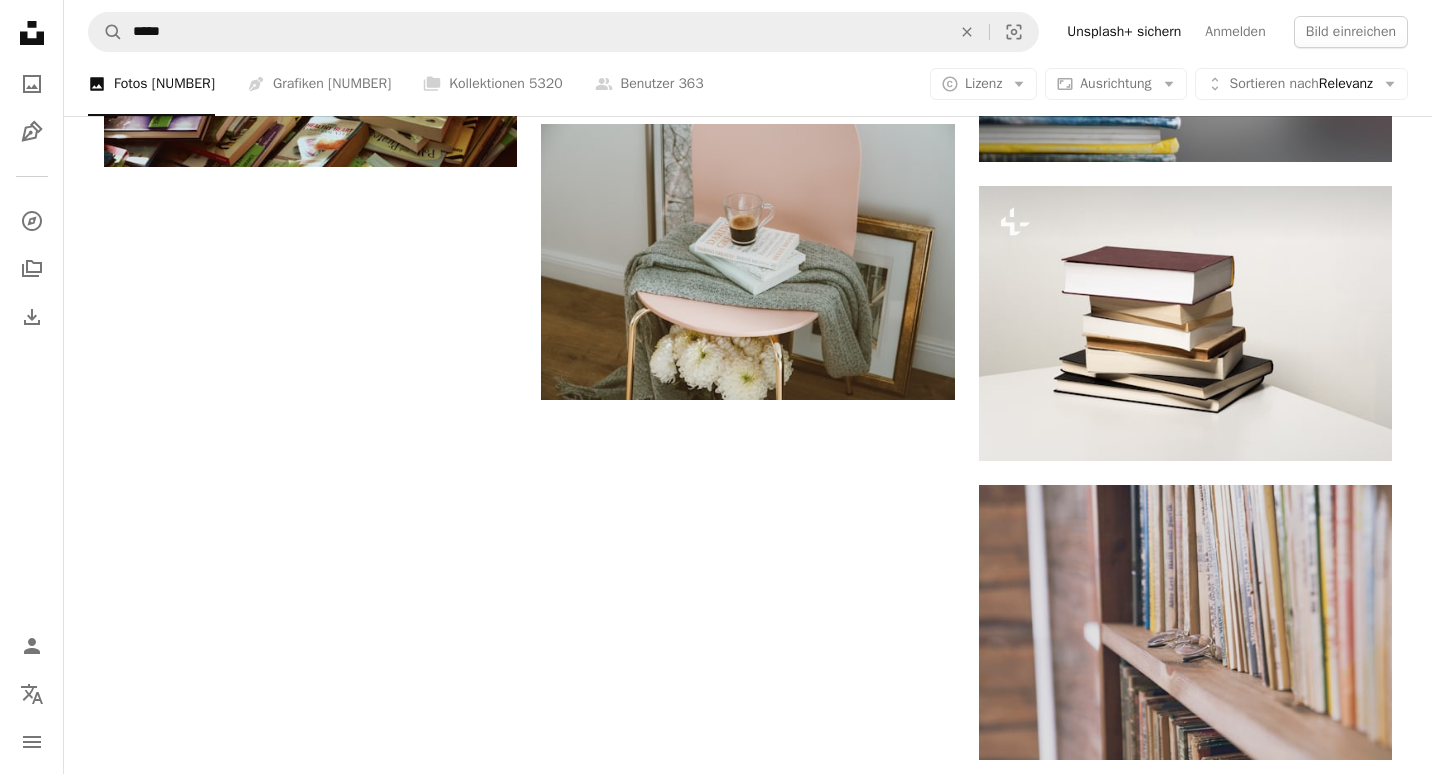 click on "An X shape Gebrauchsfertige Premium-Bilder. Profitieren Sie von unbegrenztem Zugang. A plus sign Monatlich neue Inhalte nur für Mitglieder A plus sign Beliebig viele lizenzfreie Downloads A plus sign Grafiken  Neu A plus sign Verbesserter Rechtsschutz jährlich 62 %  Rabatt monatlich 16 €   6 € EUR pro Monat * Unsplash+  sichern * Bei Zahlung pro Jahr, im Voraus in Rechnung gestellt  72 € Zuzüglich der jeweiligen MwSt. Automatische Erneuerung. Sie können jederzeit kündigen." at bounding box center (716, 3013) 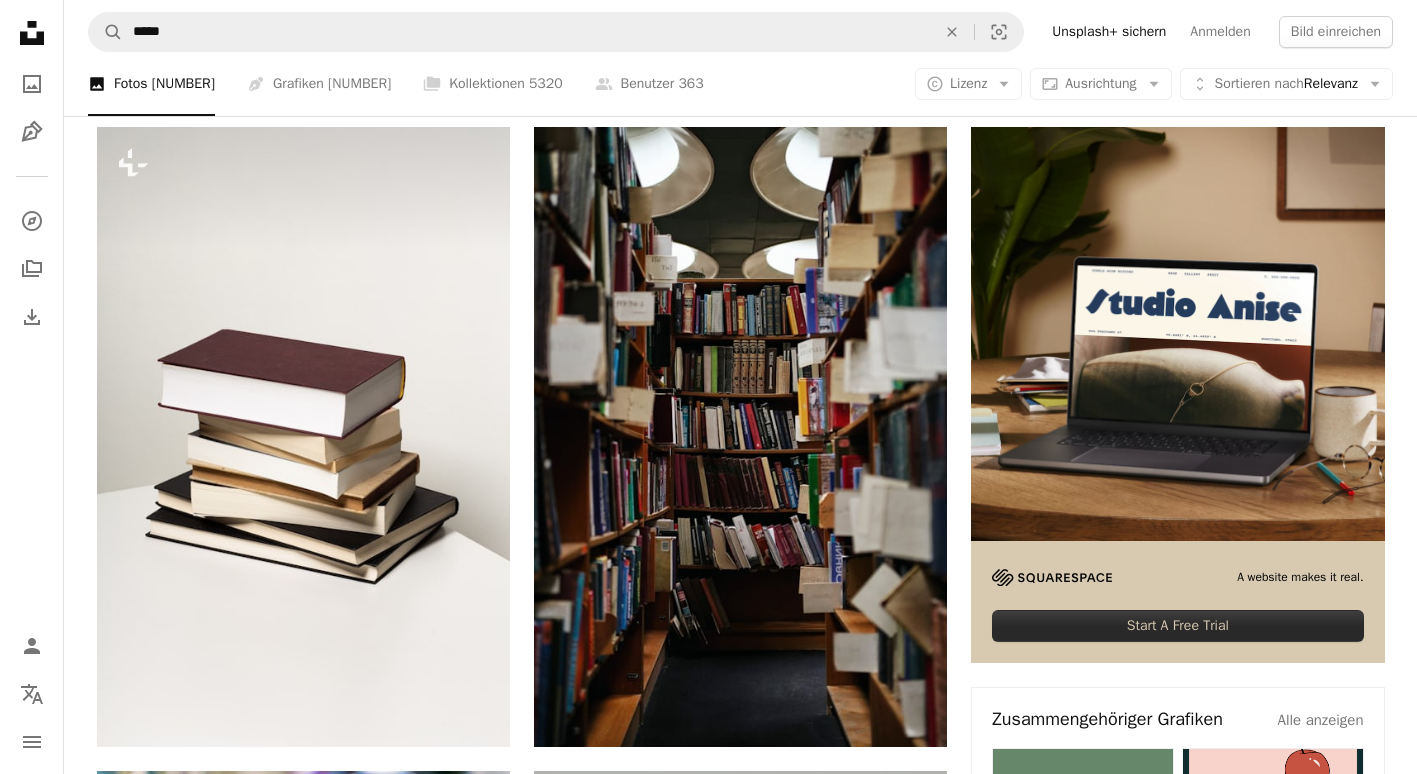 scroll, scrollTop: 0, scrollLeft: 0, axis: both 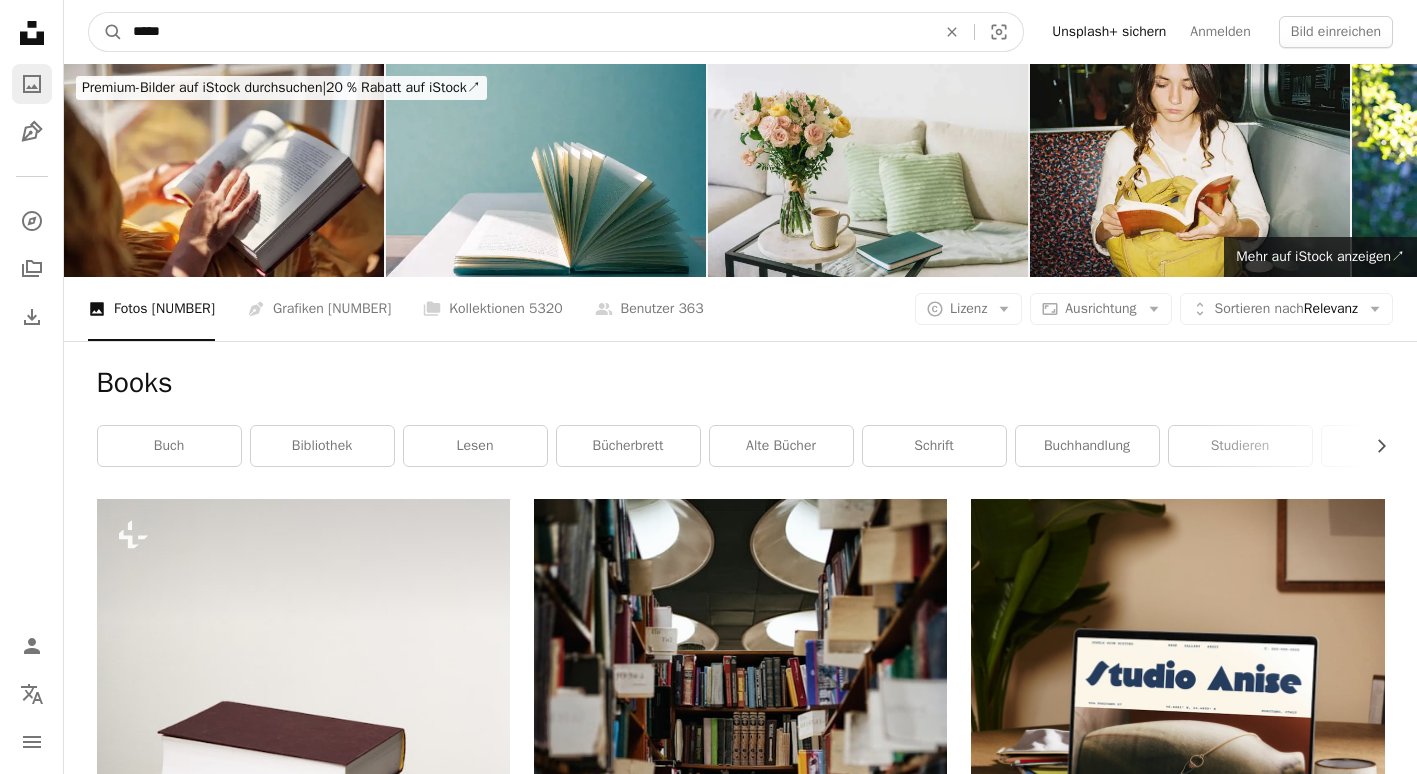 drag, startPoint x: 281, startPoint y: 23, endPoint x: 28, endPoint y: 93, distance: 262.50525 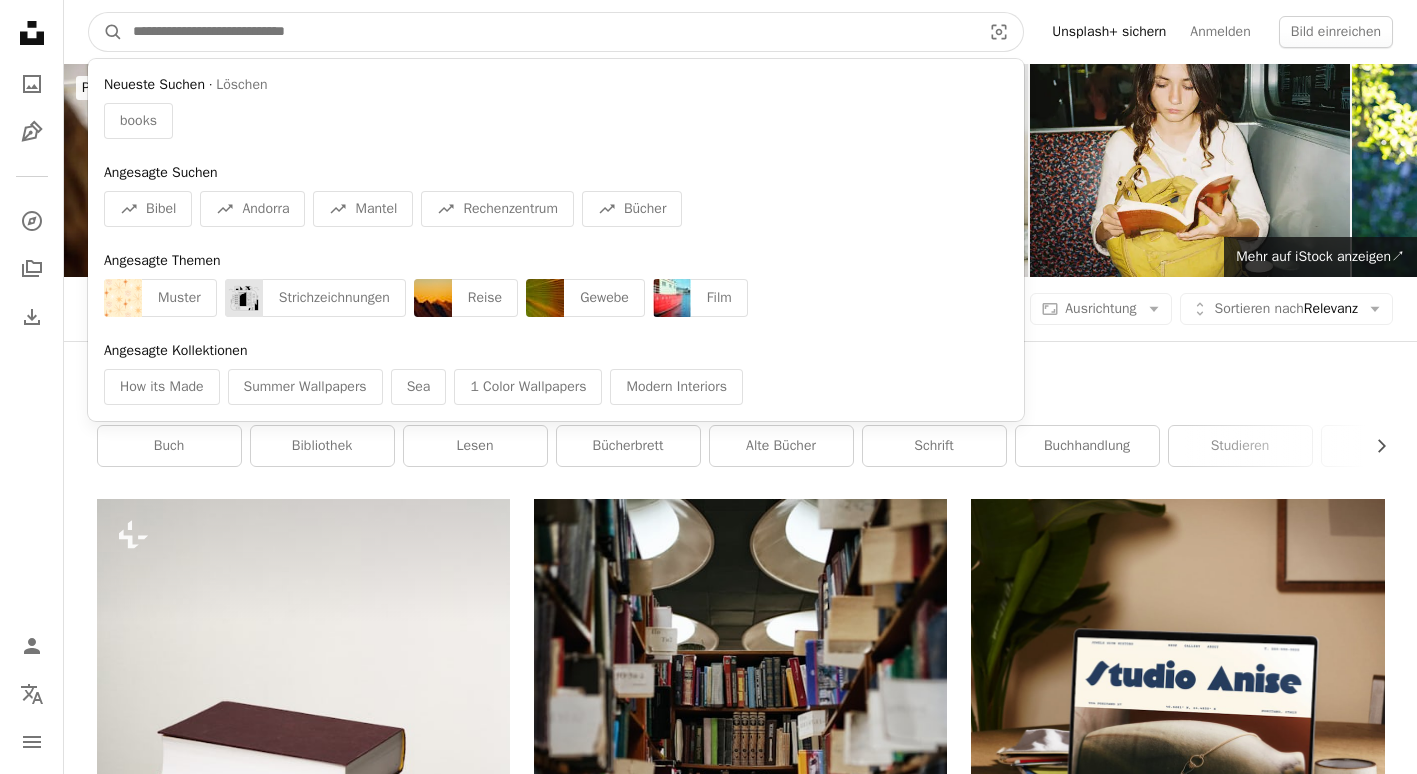paste on "********" 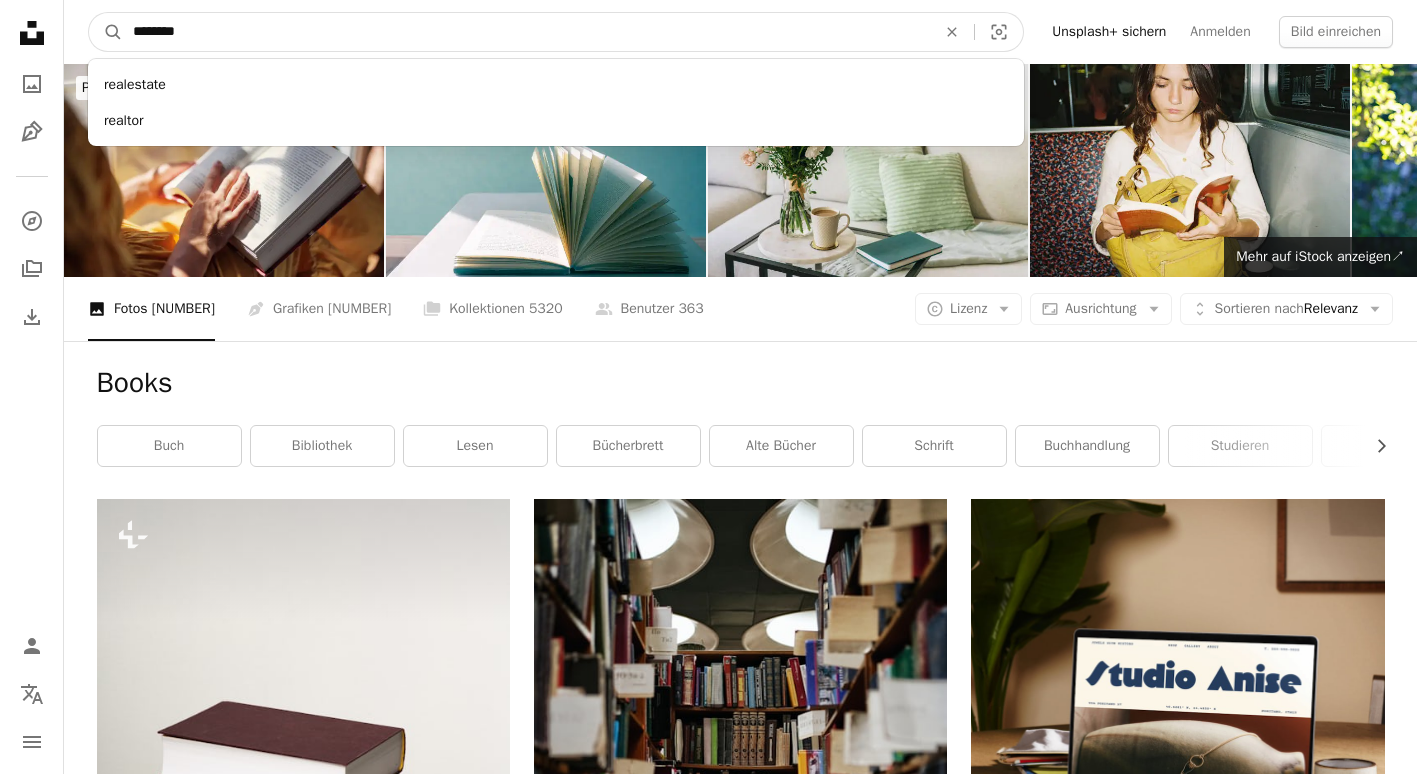 type on "********" 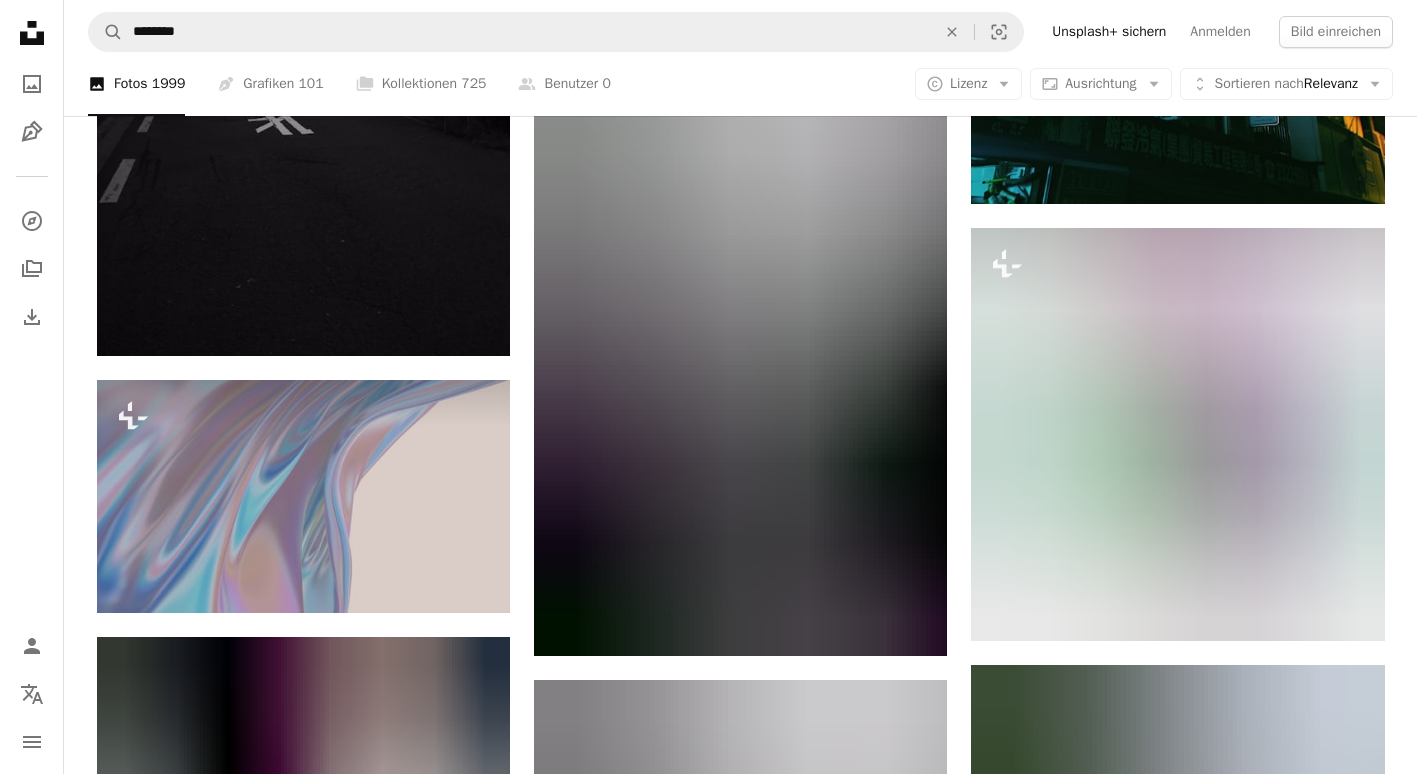 scroll, scrollTop: 0, scrollLeft: 0, axis: both 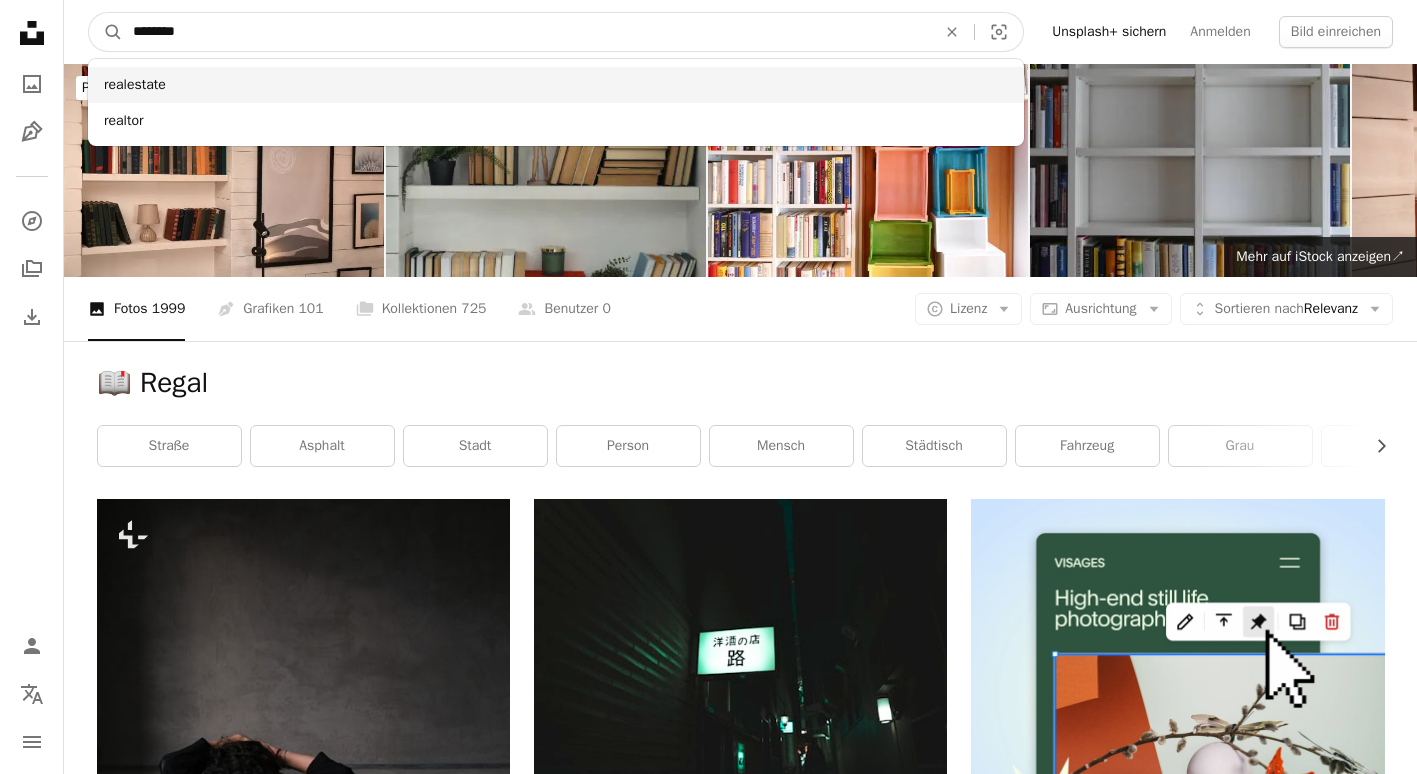 drag, startPoint x: 193, startPoint y: 40, endPoint x: 87, endPoint y: 70, distance: 110.16351 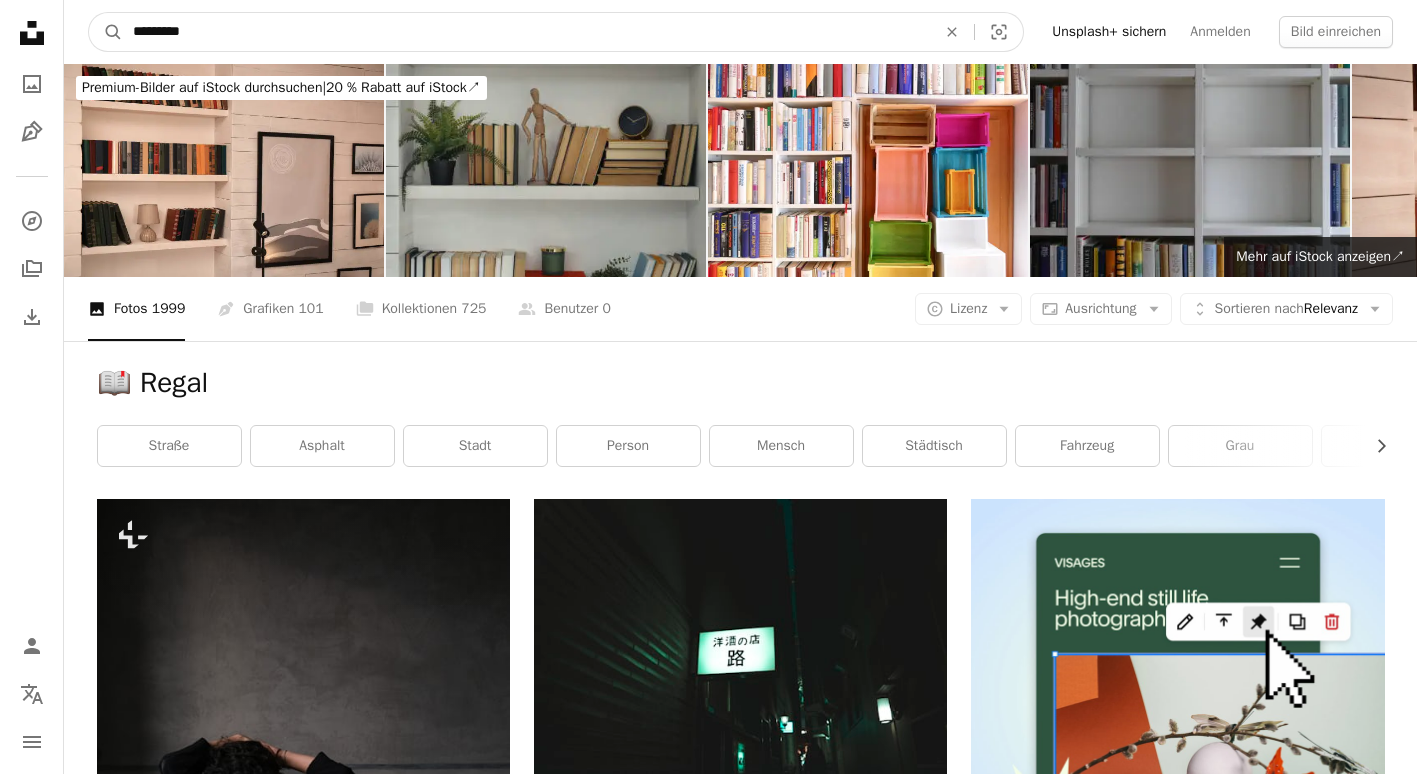 type on "*********" 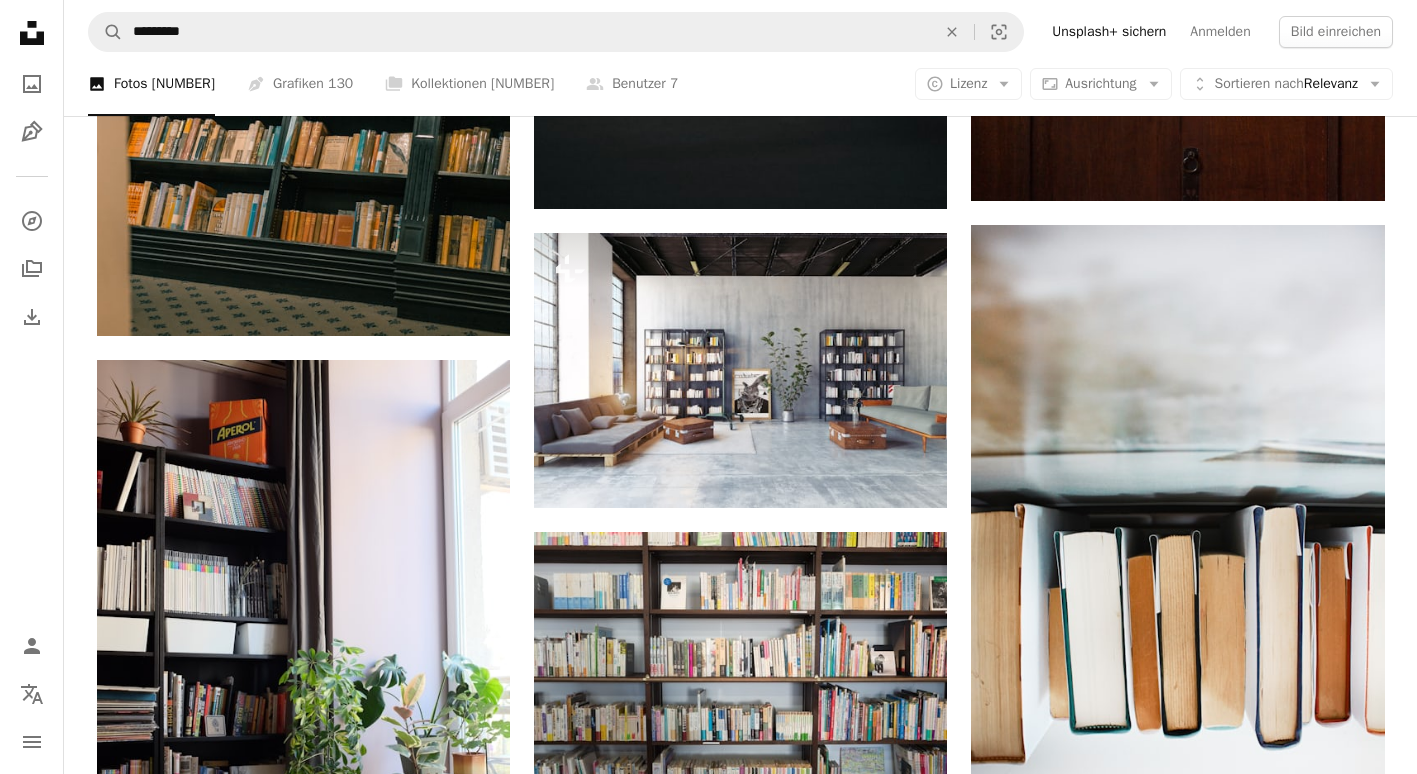 scroll, scrollTop: 2408, scrollLeft: 0, axis: vertical 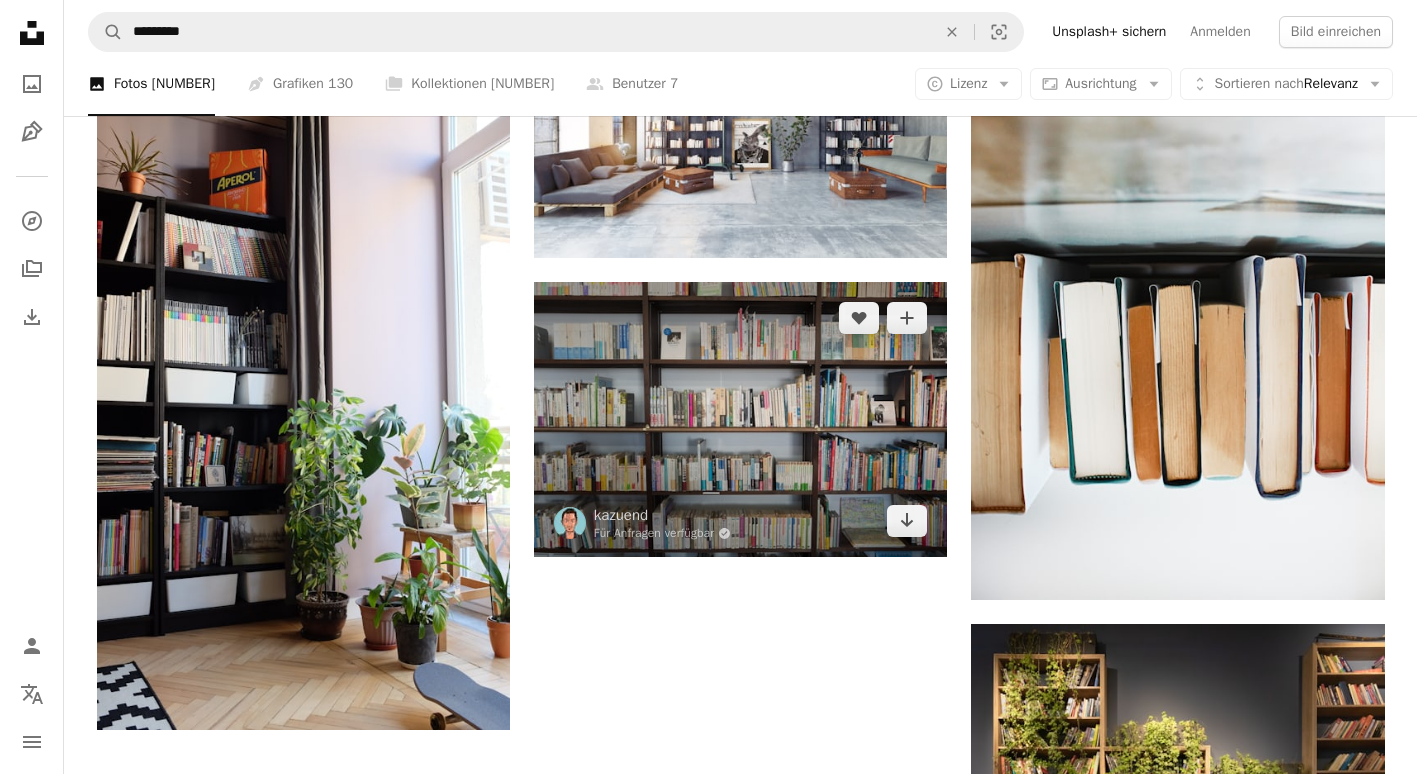 click at bounding box center (740, 419) 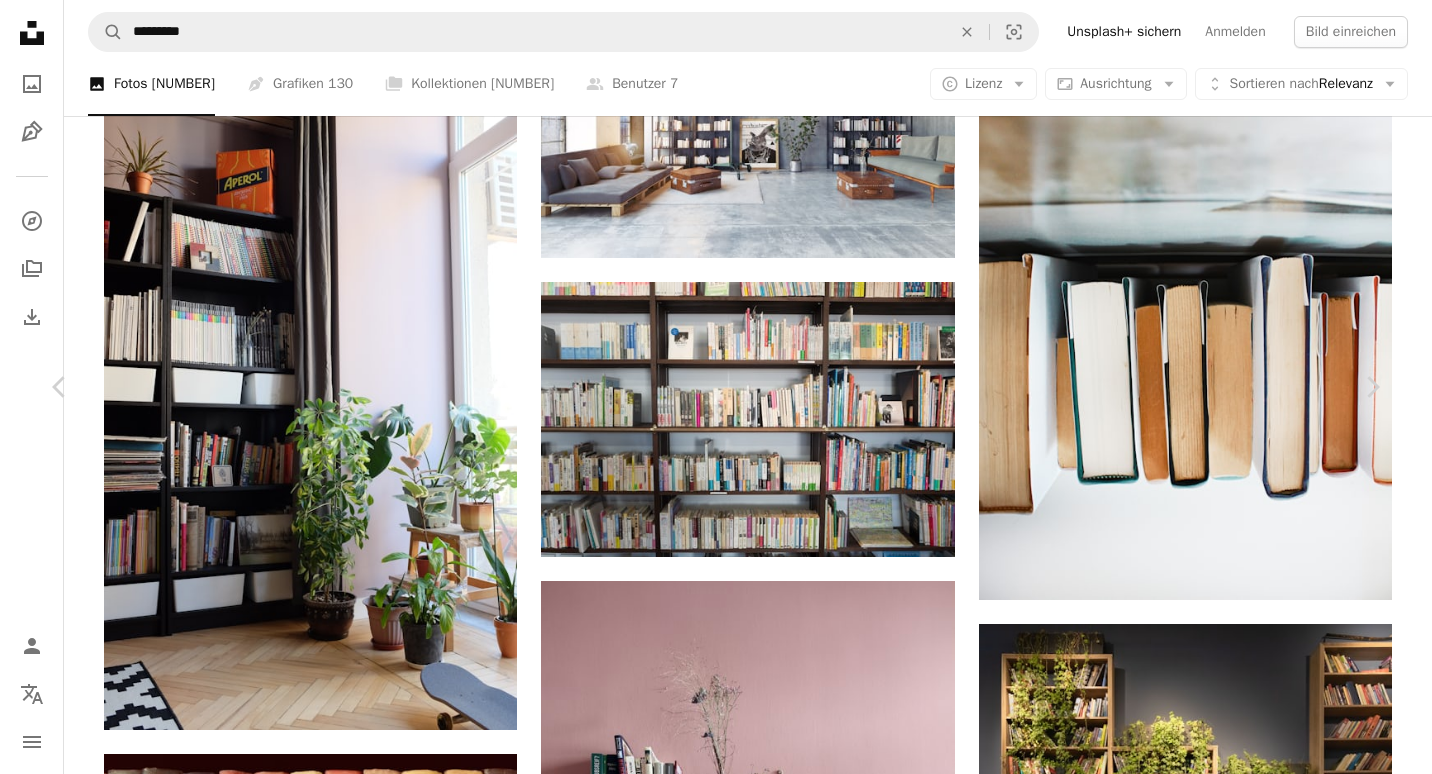 click on "Kostenlos herunterladen" at bounding box center (1151, 5268) 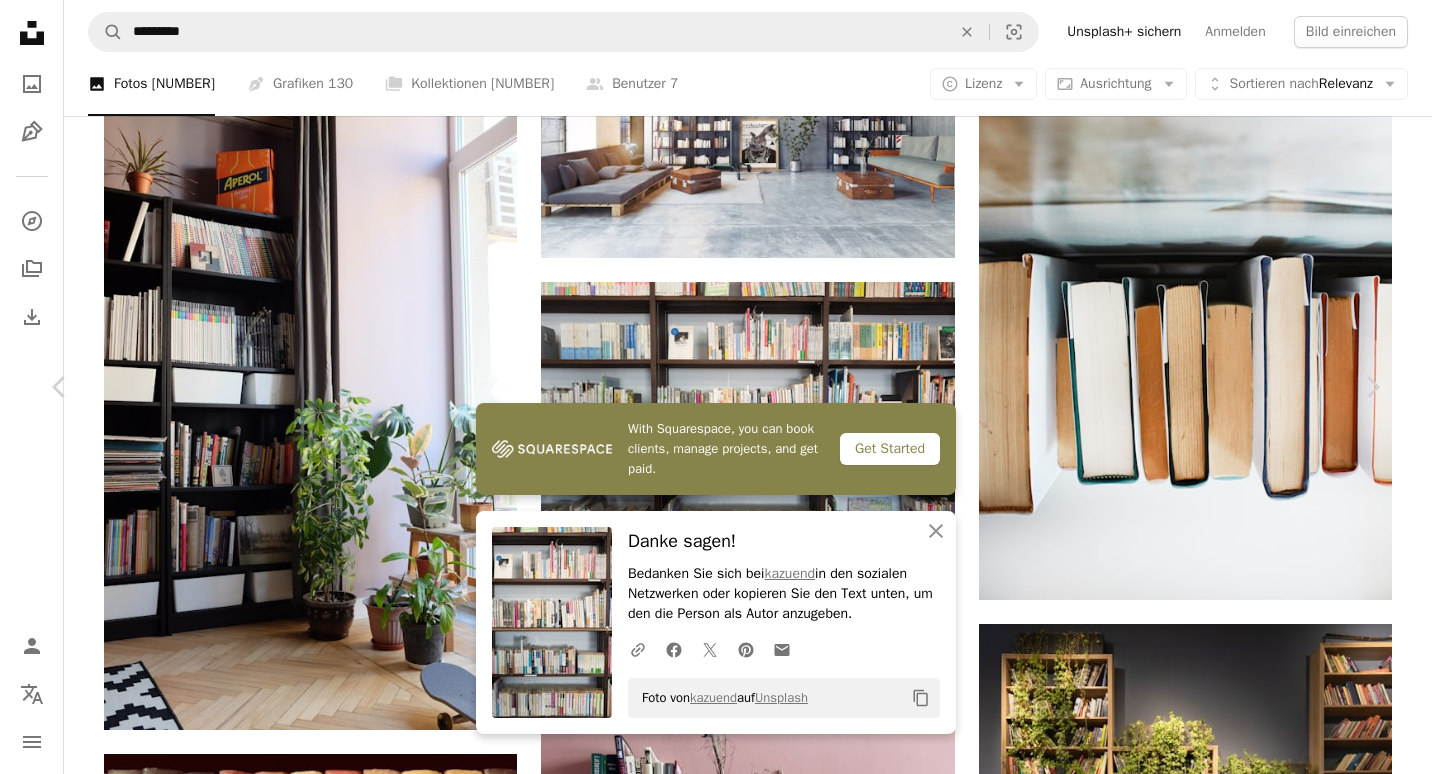 click on "A X shape Unsplash verwendet Cookies und ähnliche Technologien, um unsere Webseite zu sichern, nützliche Funktionen für gebührenfreie und zahlende Nutzer bereitzustellen und um eine optimale Leistung zu gewährleisten. Wenn Sie auf „Alle Cookies akzeptieren“ klicken oder dieses Prompt schließen, stimmen Sie der Verwendung aller Cookies zu. Durch Klicken auf „Nur Unverzichtbare akzeptieren“ erklären Sie sich mit der Verwendung von Cookies einverstanden, die für die Funktion der Webseite unbedingt erforderlich sind. Weitere Informationen finden Sie in unseren  Cookie-Richtlinien . Cookies verwalten Nur Unverzichtbare akzeptieren Alle Cookies akzeptieren Unsplash logo Unsplash-Startseite A photo Pen Tool A compass A stack of folders Download Person Localization icon navigation menu A magnifying glass ********* An X shape Visual search Unsplash+ sichern Anmelden Bild einreichen Premium-Bilder auf iStock durchsuchen  |  20 % Rabatt auf iStock  ↗ Premium-Bilder auf iStock durchsuchen  ↗  ↗" at bounding box center [716, 1274] 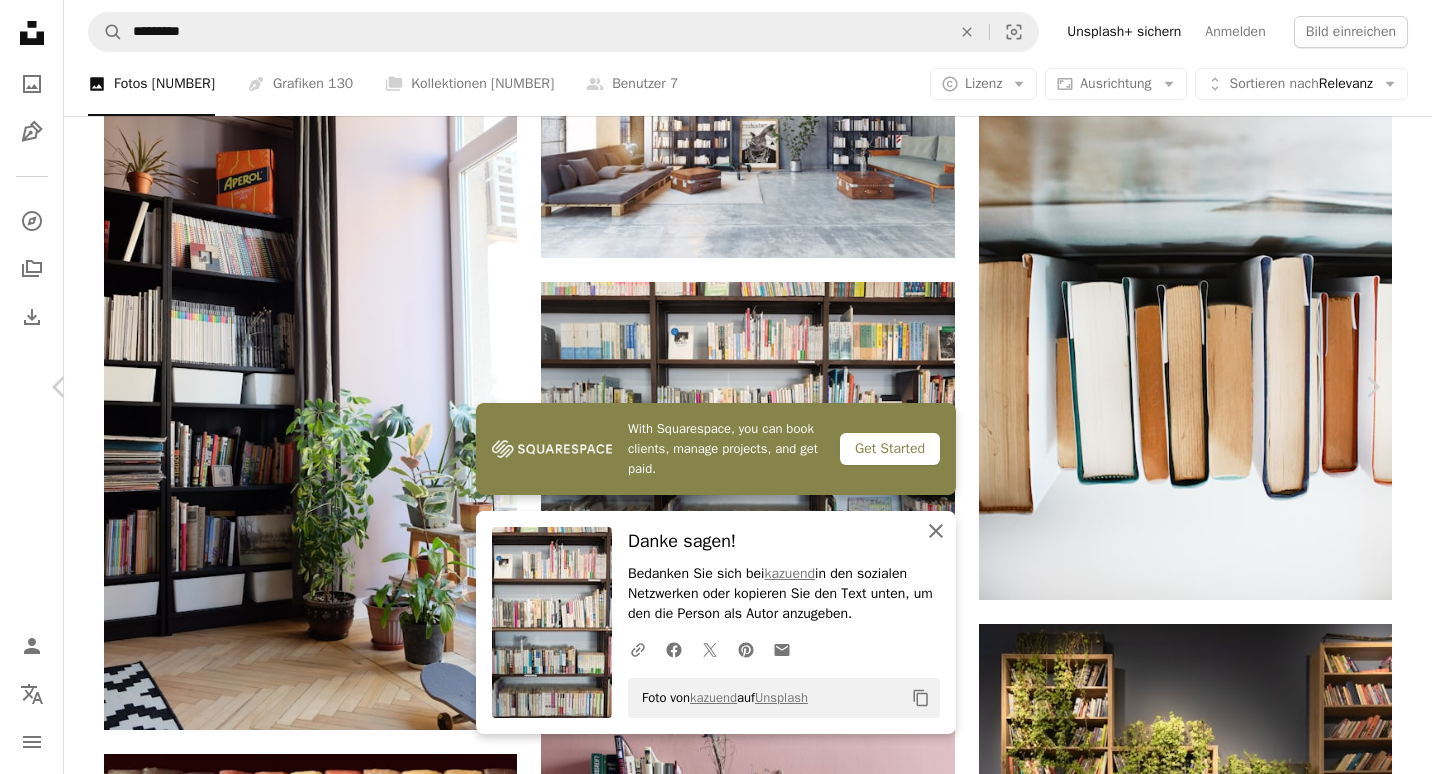 click on "An X shape" 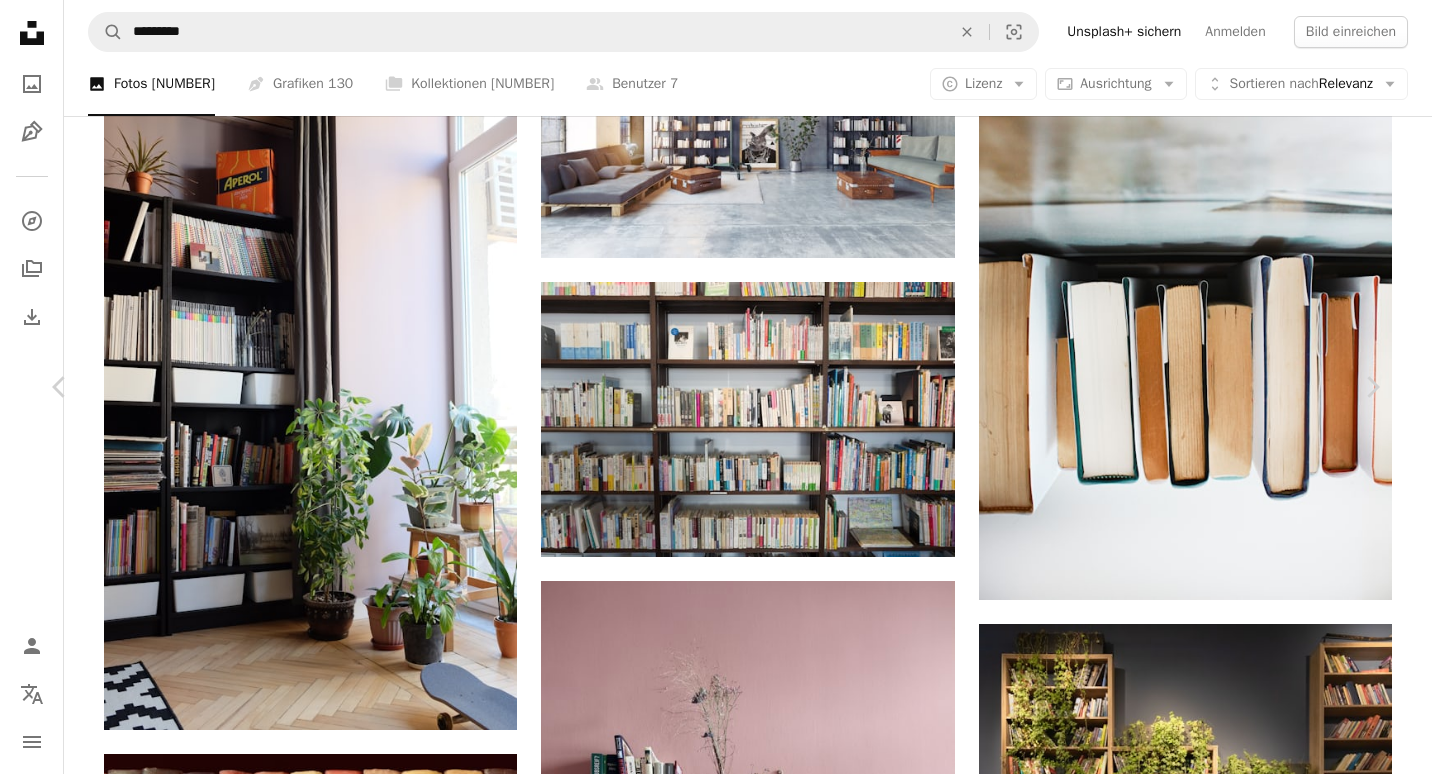 click on "An X shape" at bounding box center [20, 20] 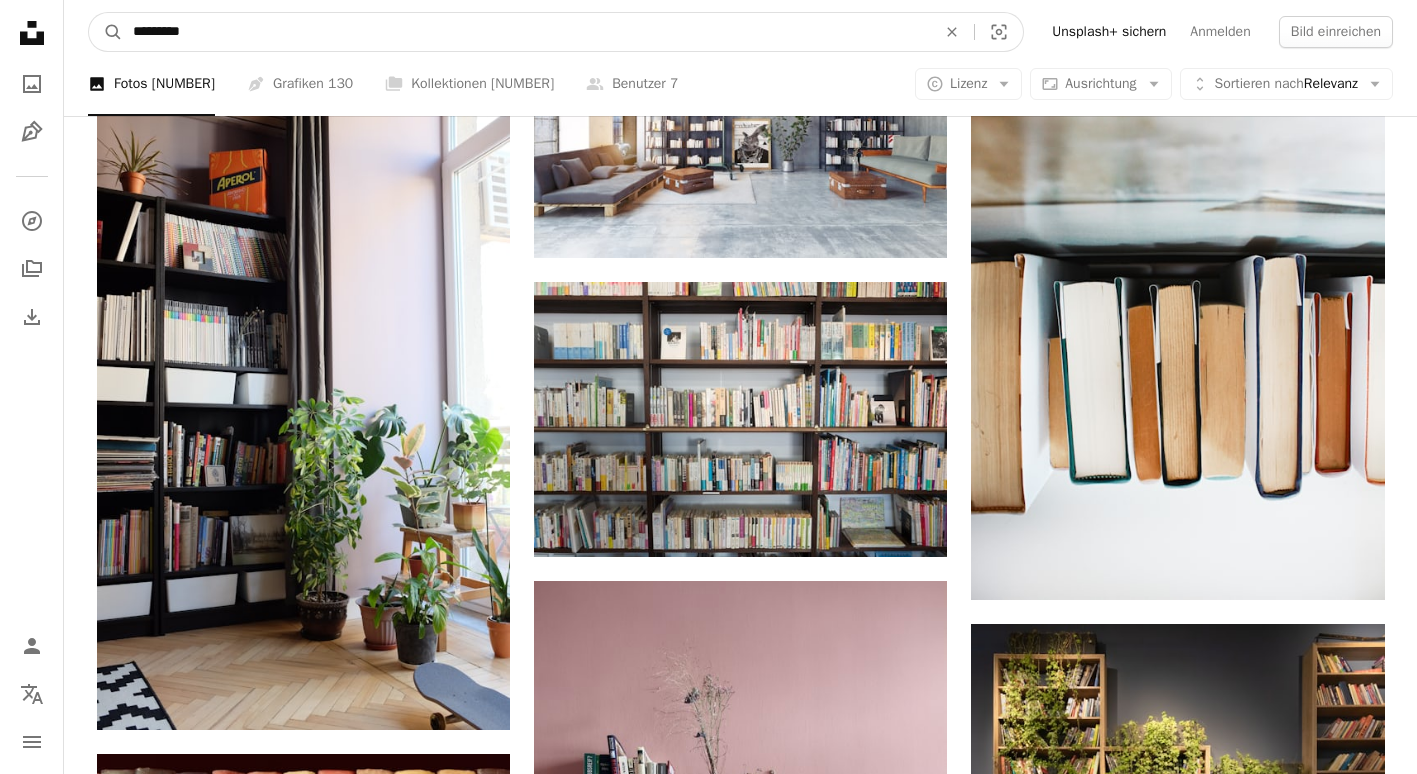 drag, startPoint x: 166, startPoint y: 46, endPoint x: 0, endPoint y: 11, distance: 169.64964 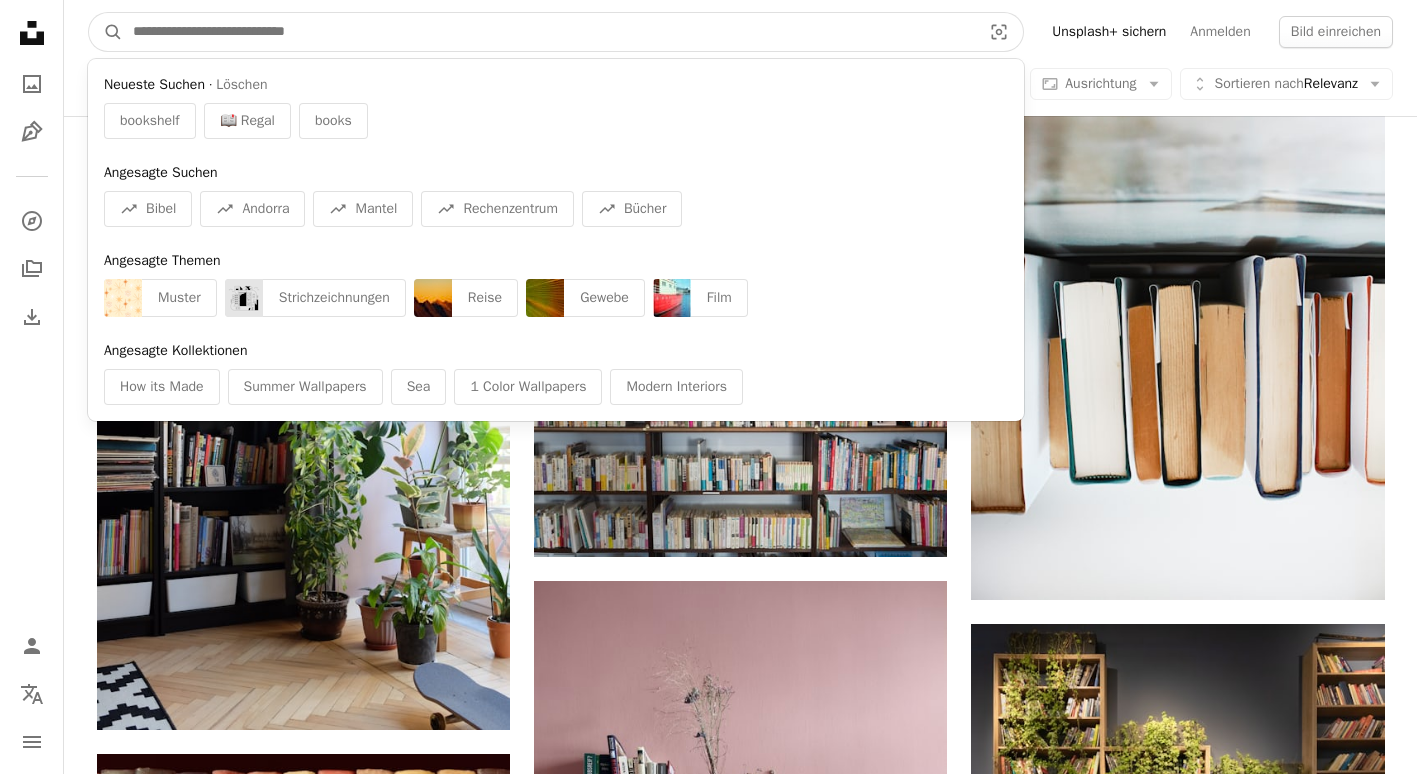 paste on "**********" 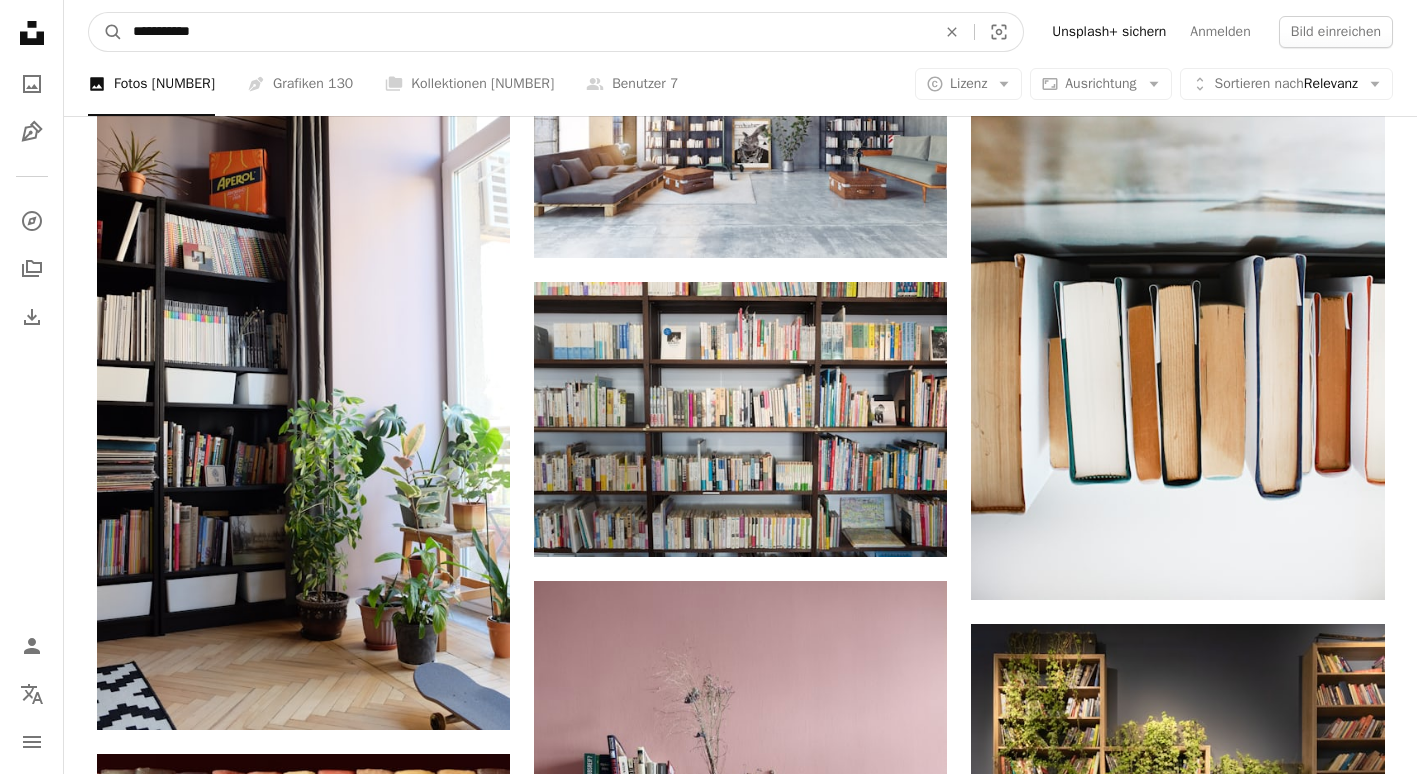 type on "**********" 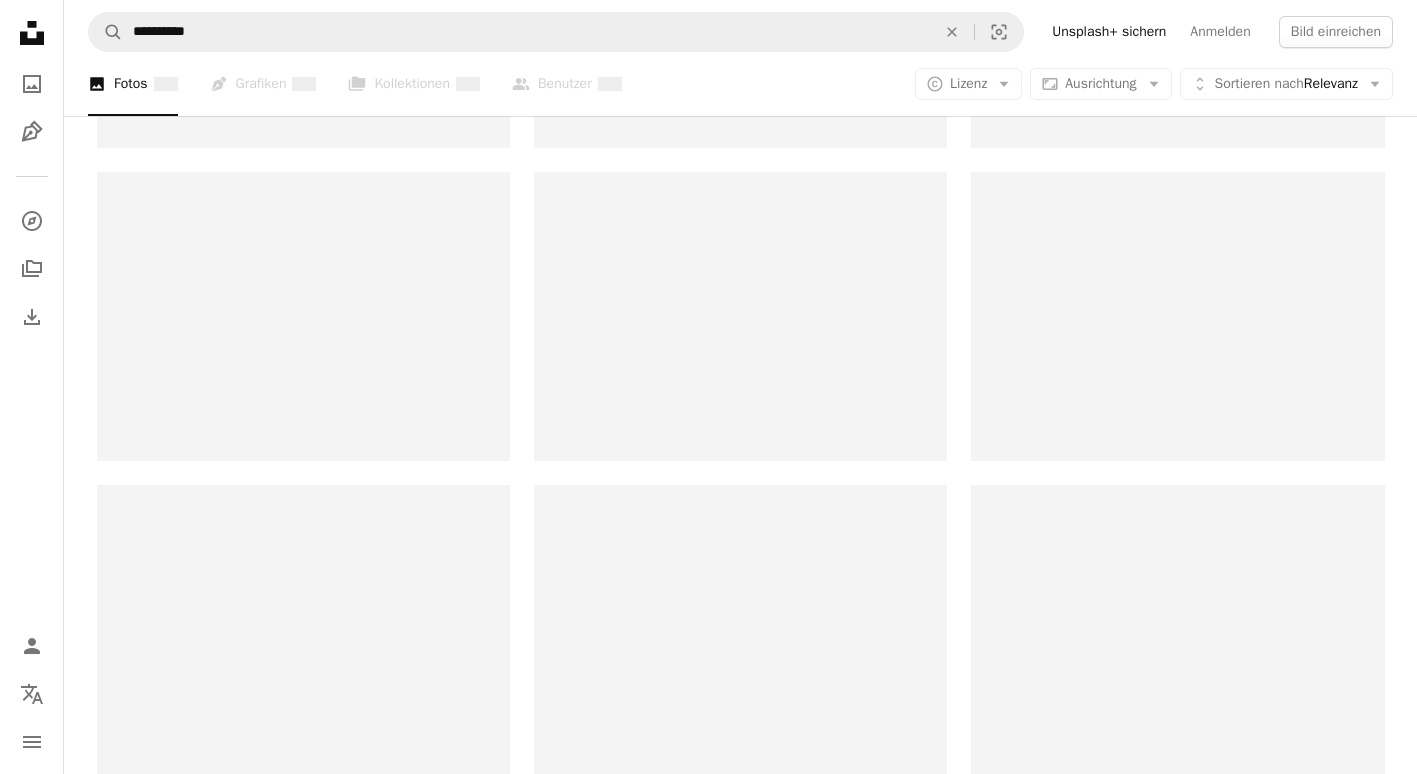 scroll, scrollTop: 0, scrollLeft: 0, axis: both 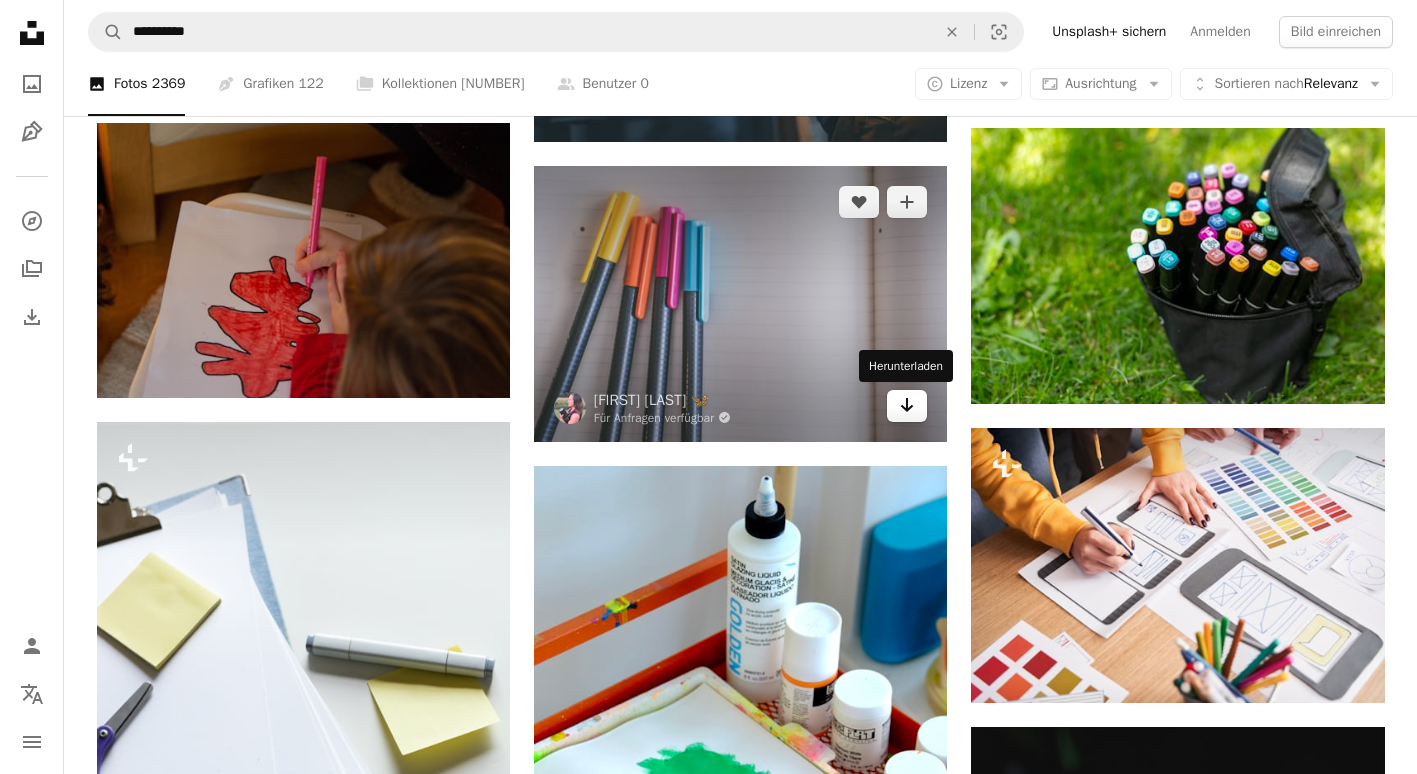 click 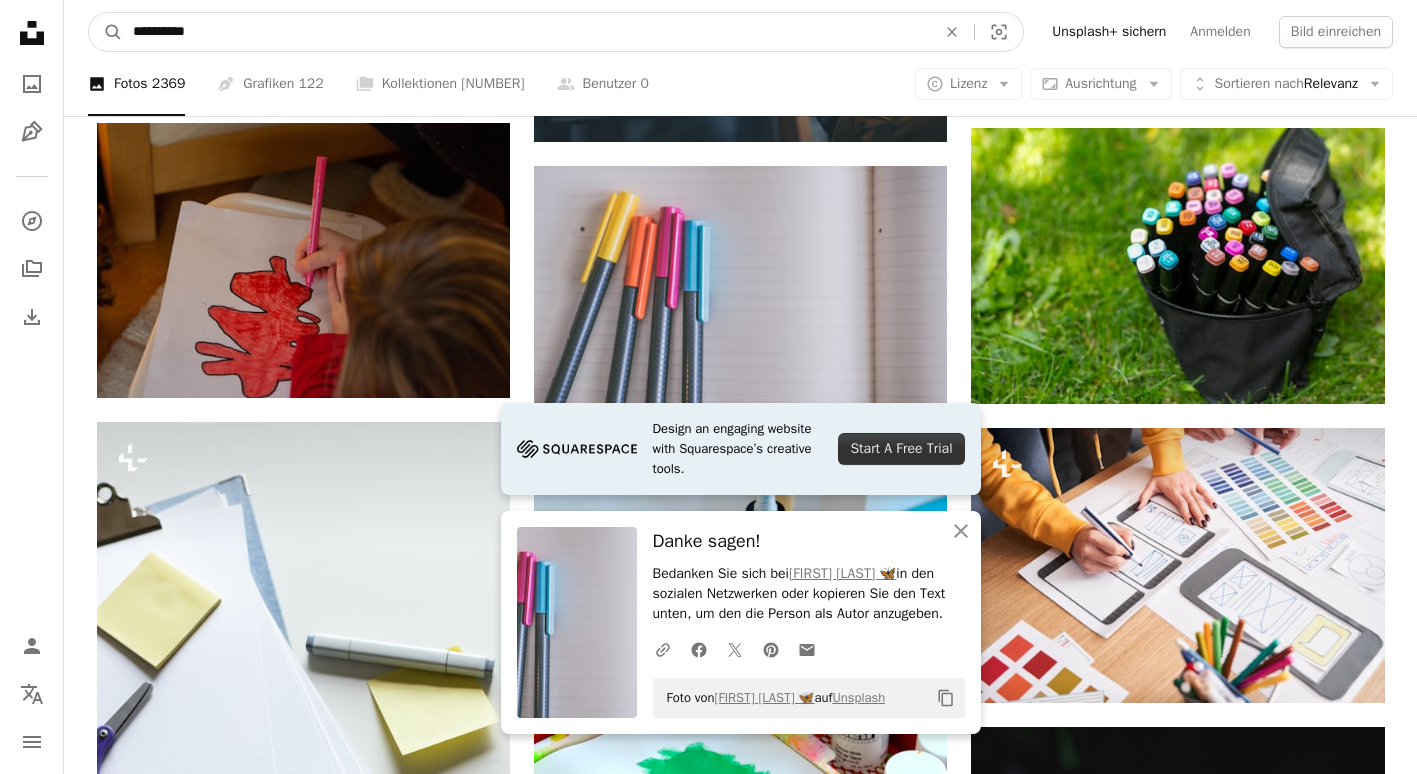 drag, startPoint x: 349, startPoint y: 26, endPoint x: -4, endPoint y: 39, distance: 353.2393 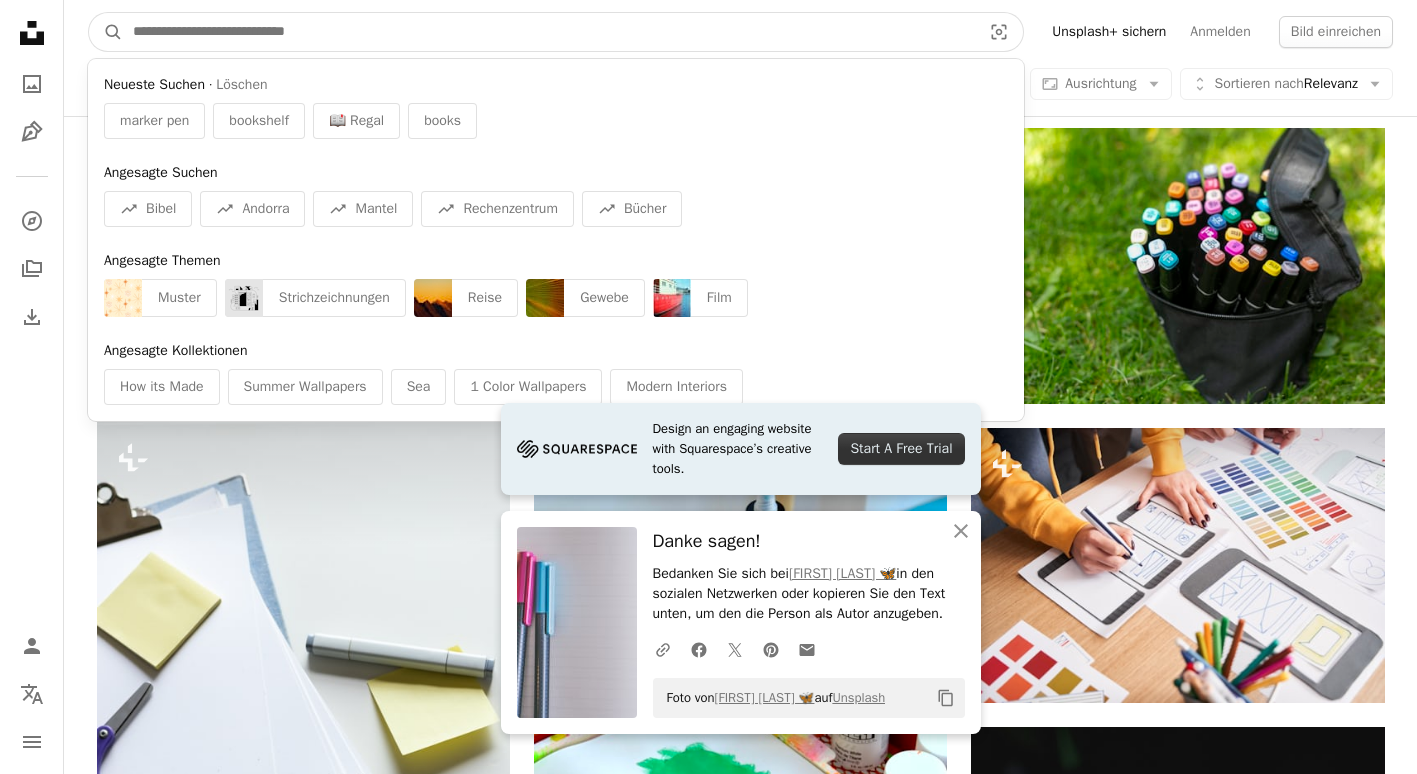 paste on "**********" 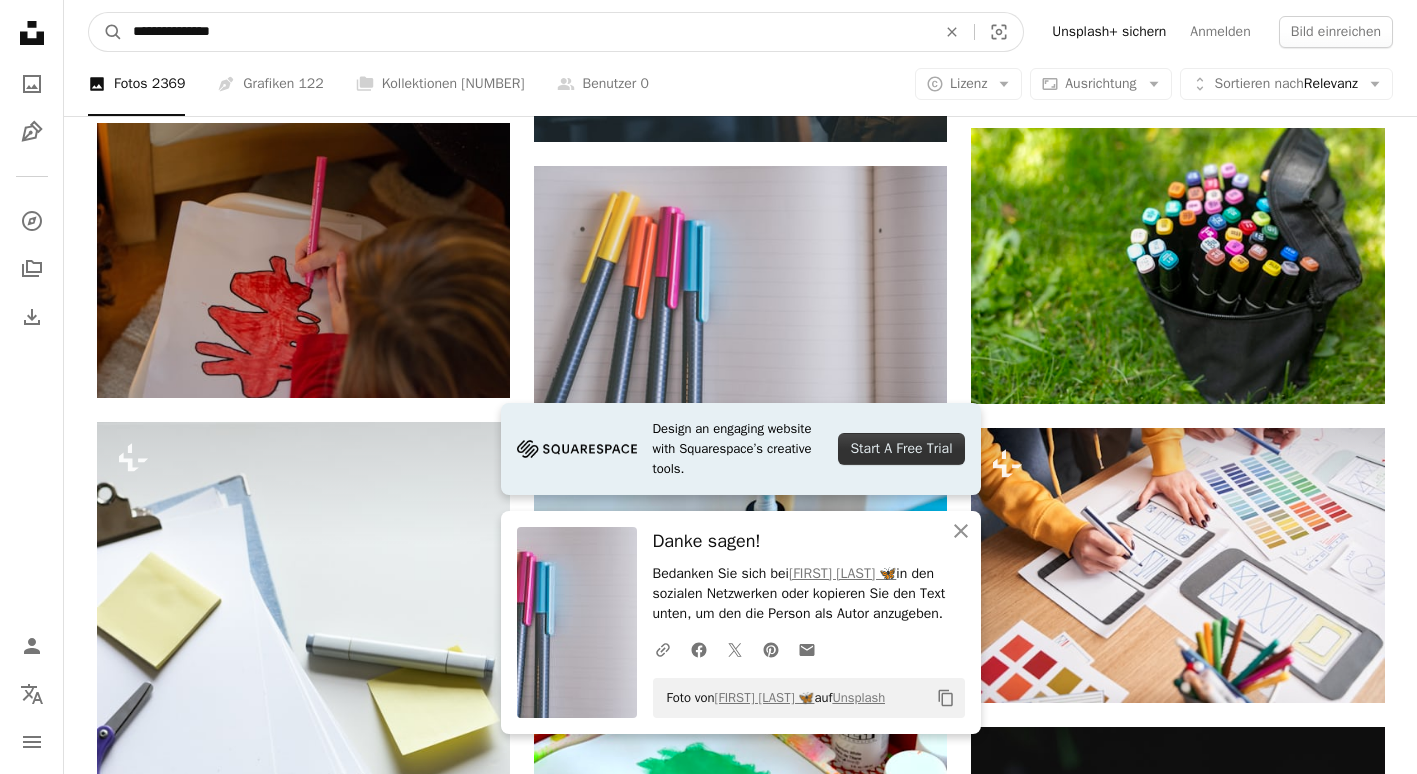 type on "**********" 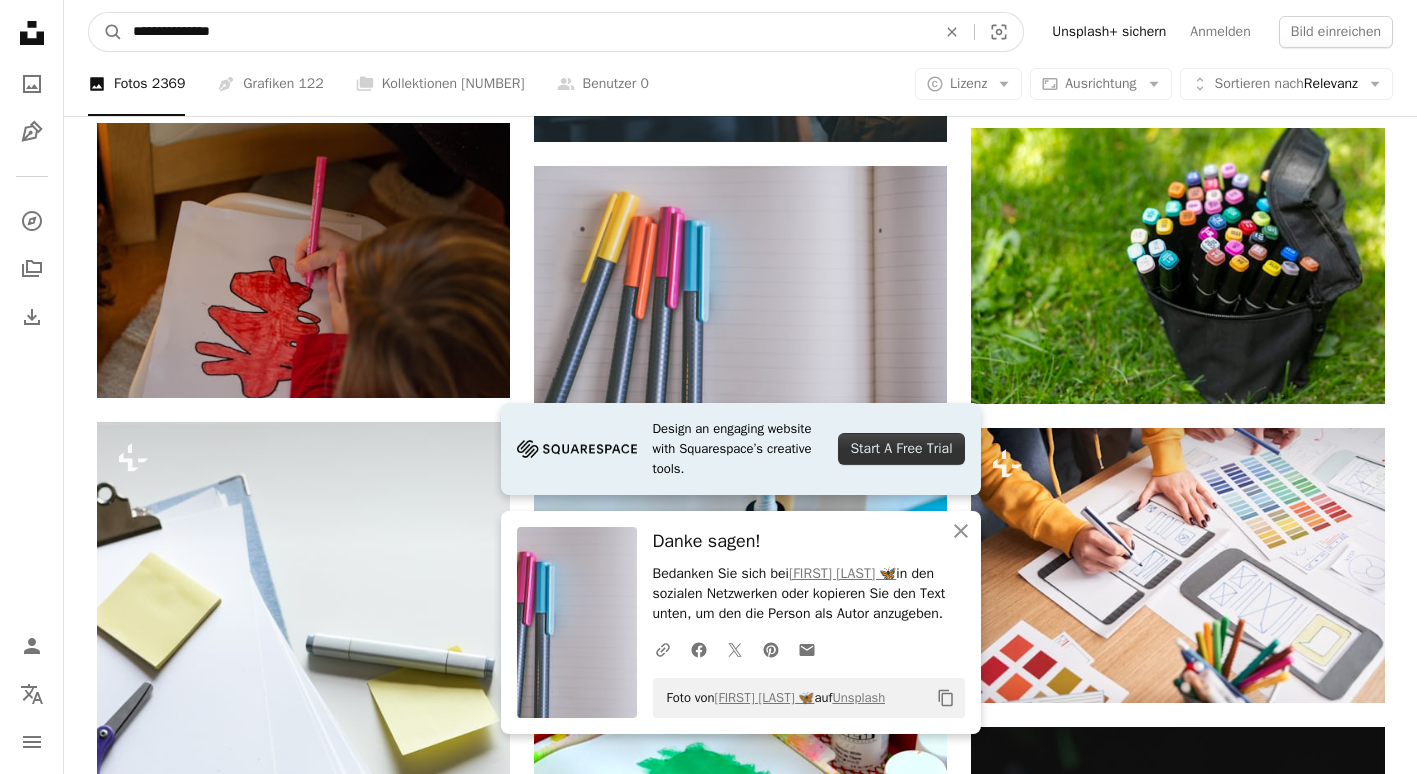 click on "A magnifying glass" at bounding box center (106, 32) 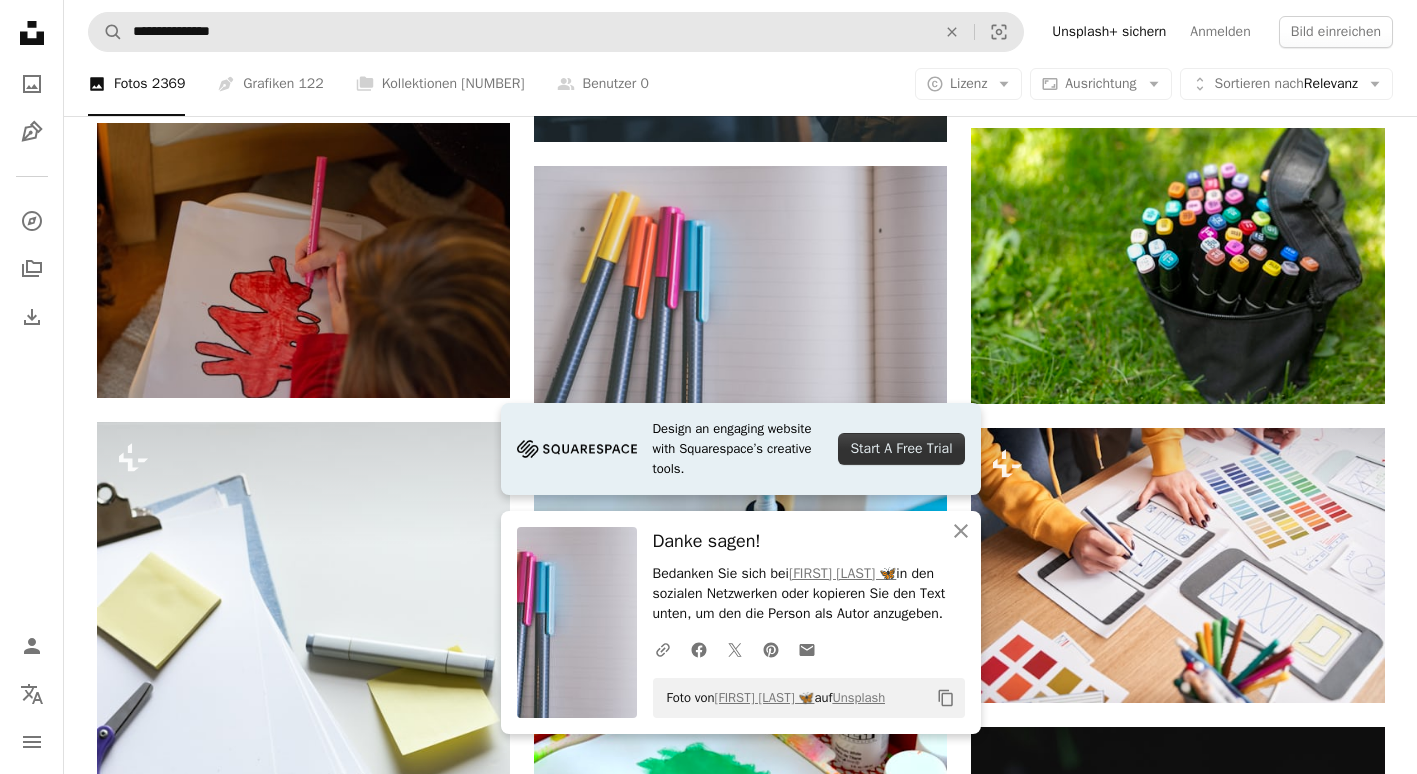 scroll, scrollTop: 0, scrollLeft: 0, axis: both 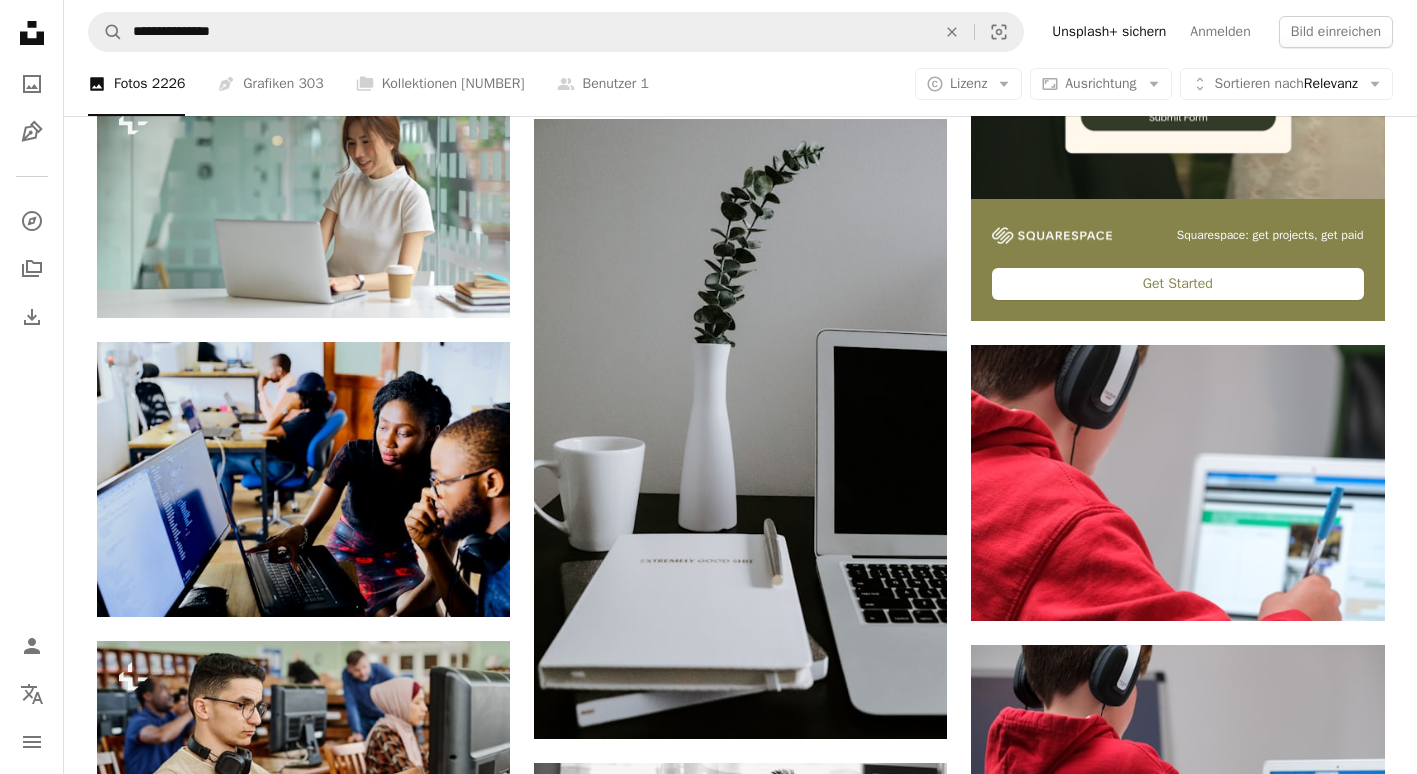 drag, startPoint x: 1416, startPoint y: 325, endPoint x: 1418, endPoint y: 373, distance: 48.04165 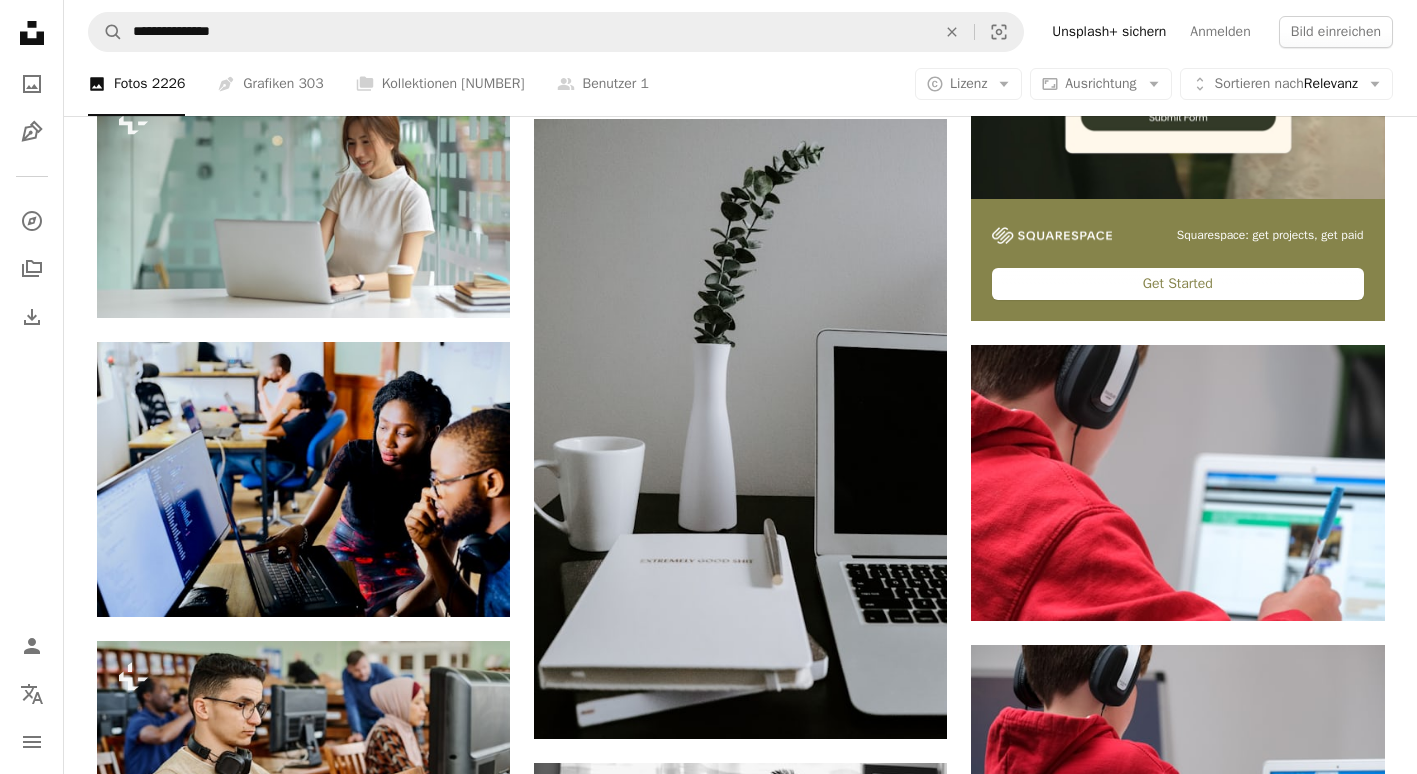 click on "**********" at bounding box center [708, 1374] 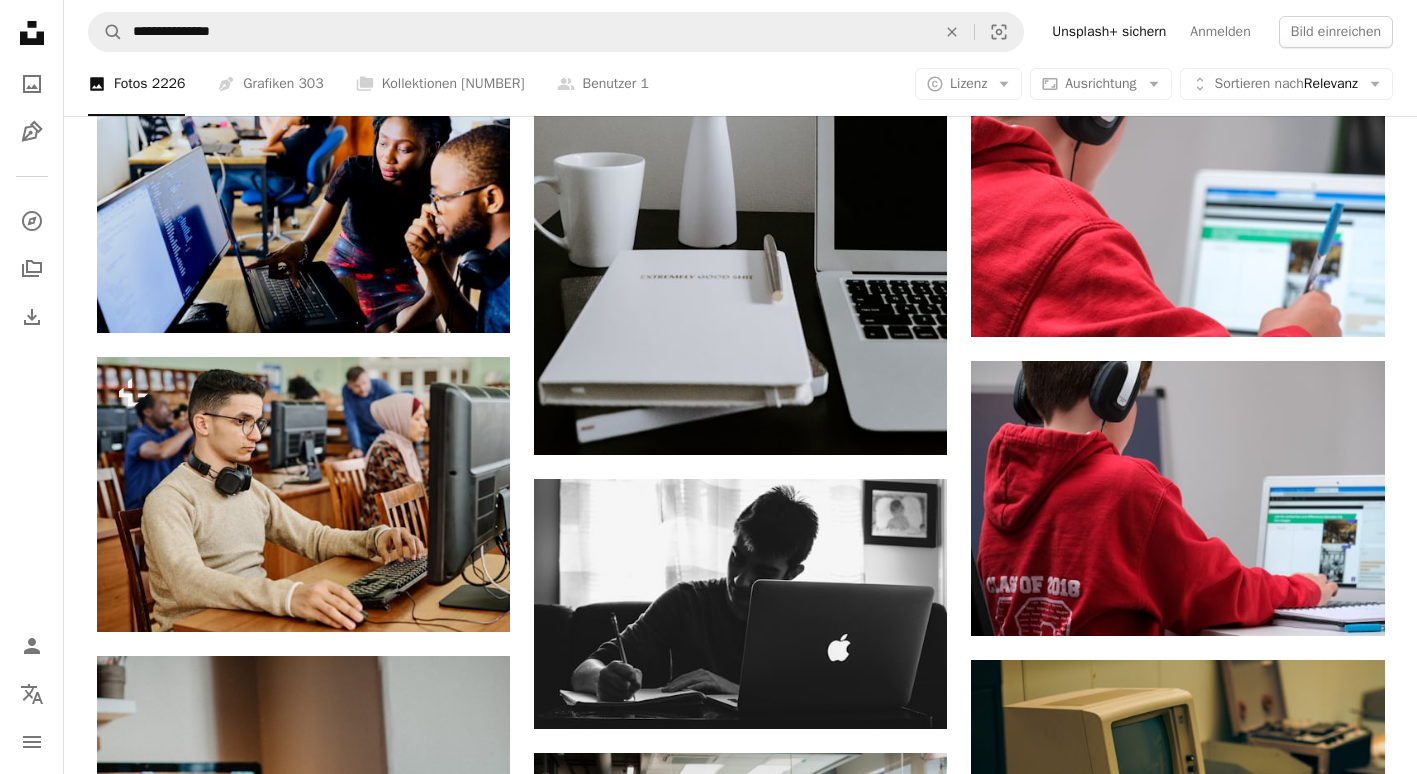 scroll, scrollTop: 1070, scrollLeft: 0, axis: vertical 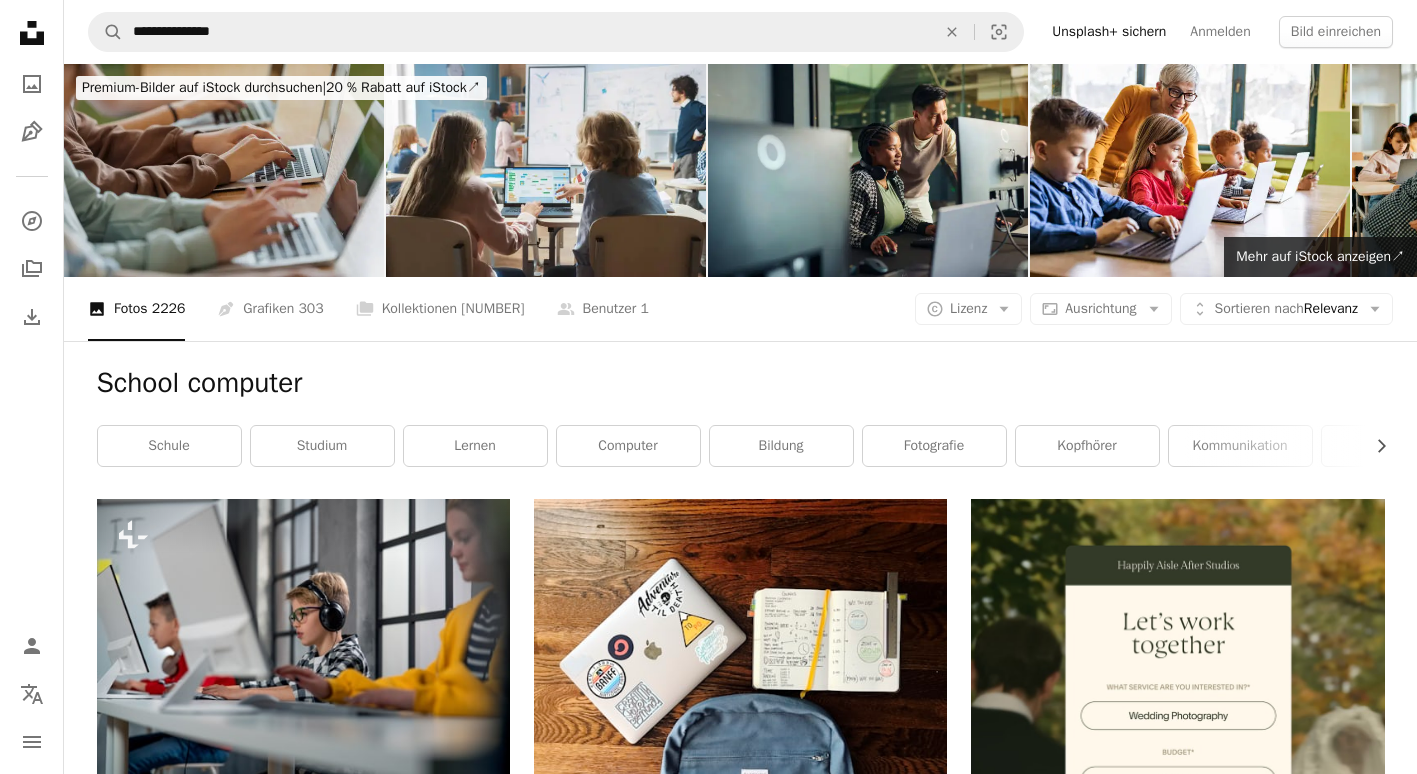 click at bounding box center [224, 170] 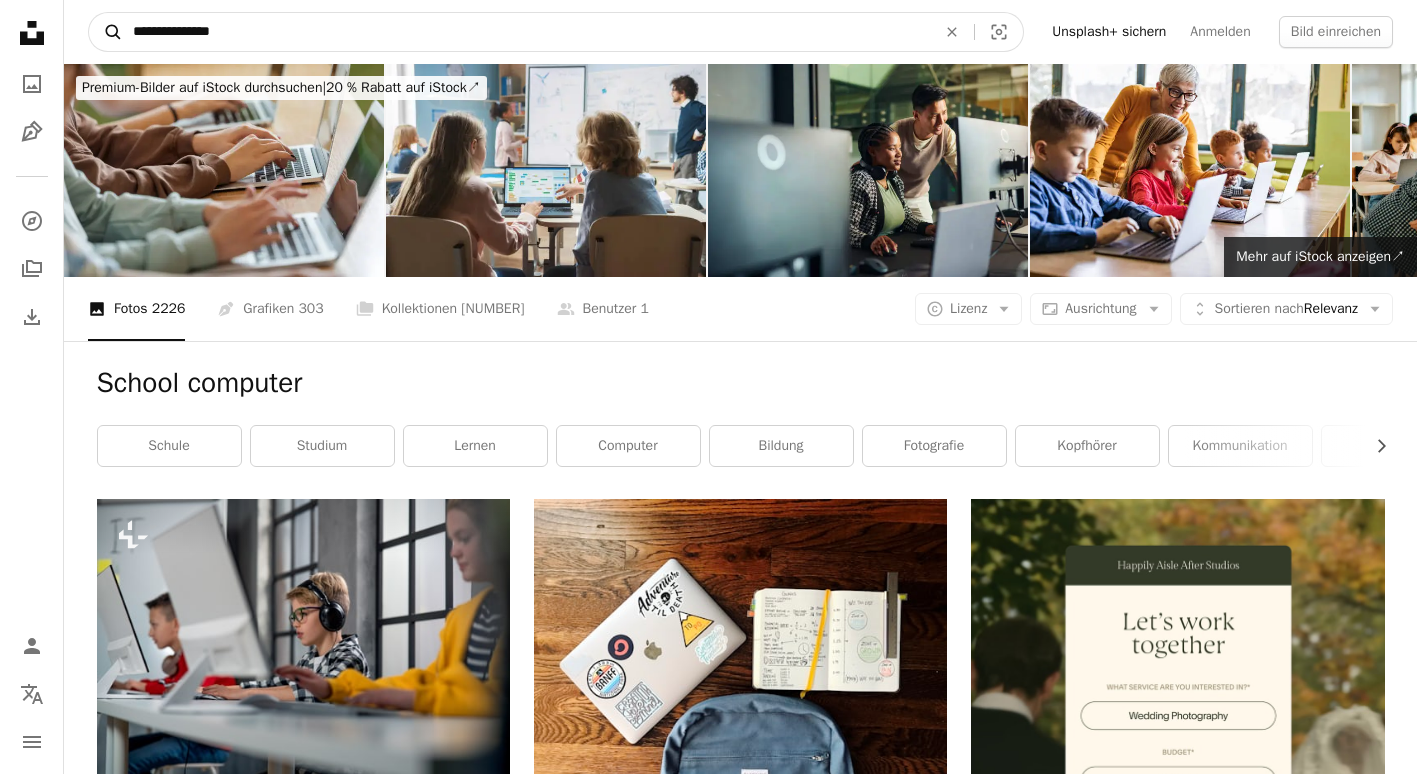 drag, startPoint x: 277, startPoint y: 28, endPoint x: 106, endPoint y: 45, distance: 171.84296 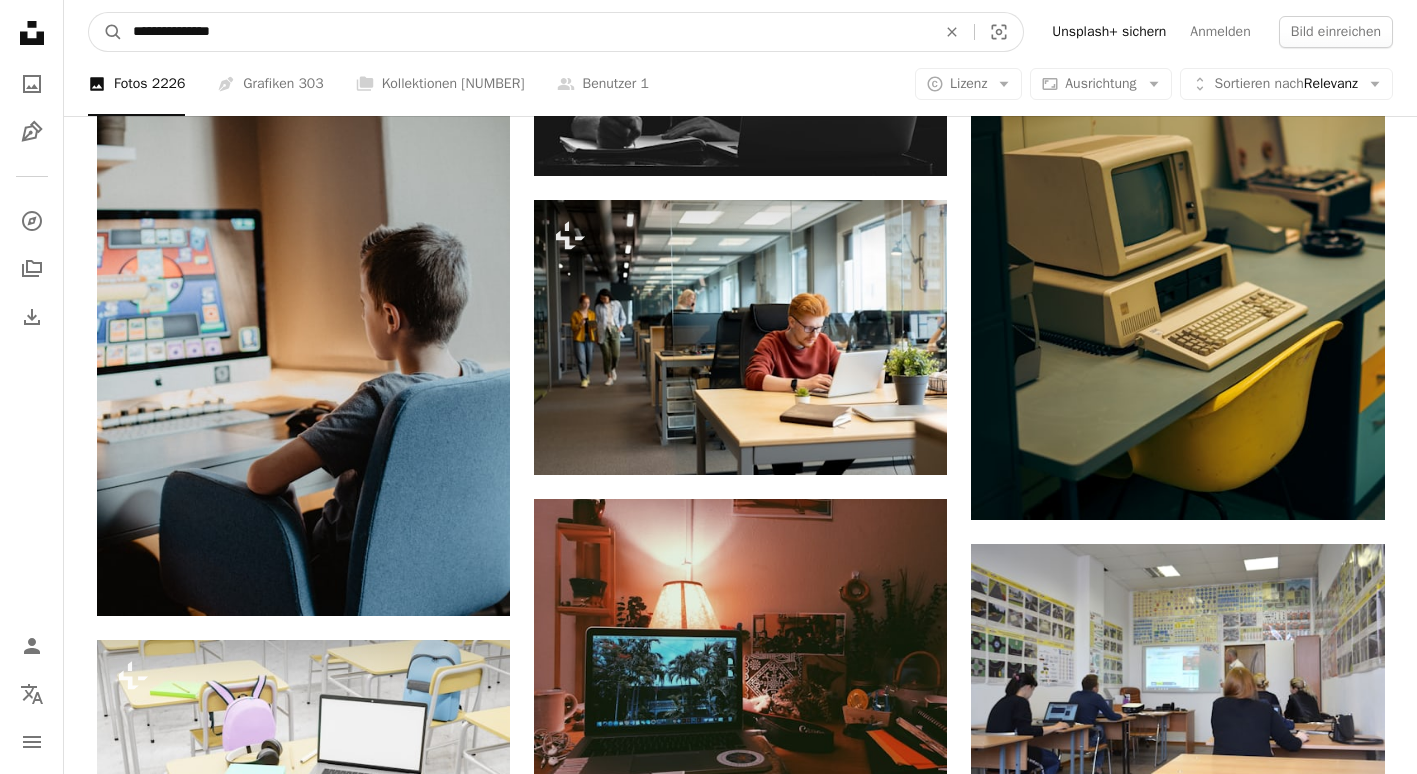 scroll, scrollTop: 1563, scrollLeft: 0, axis: vertical 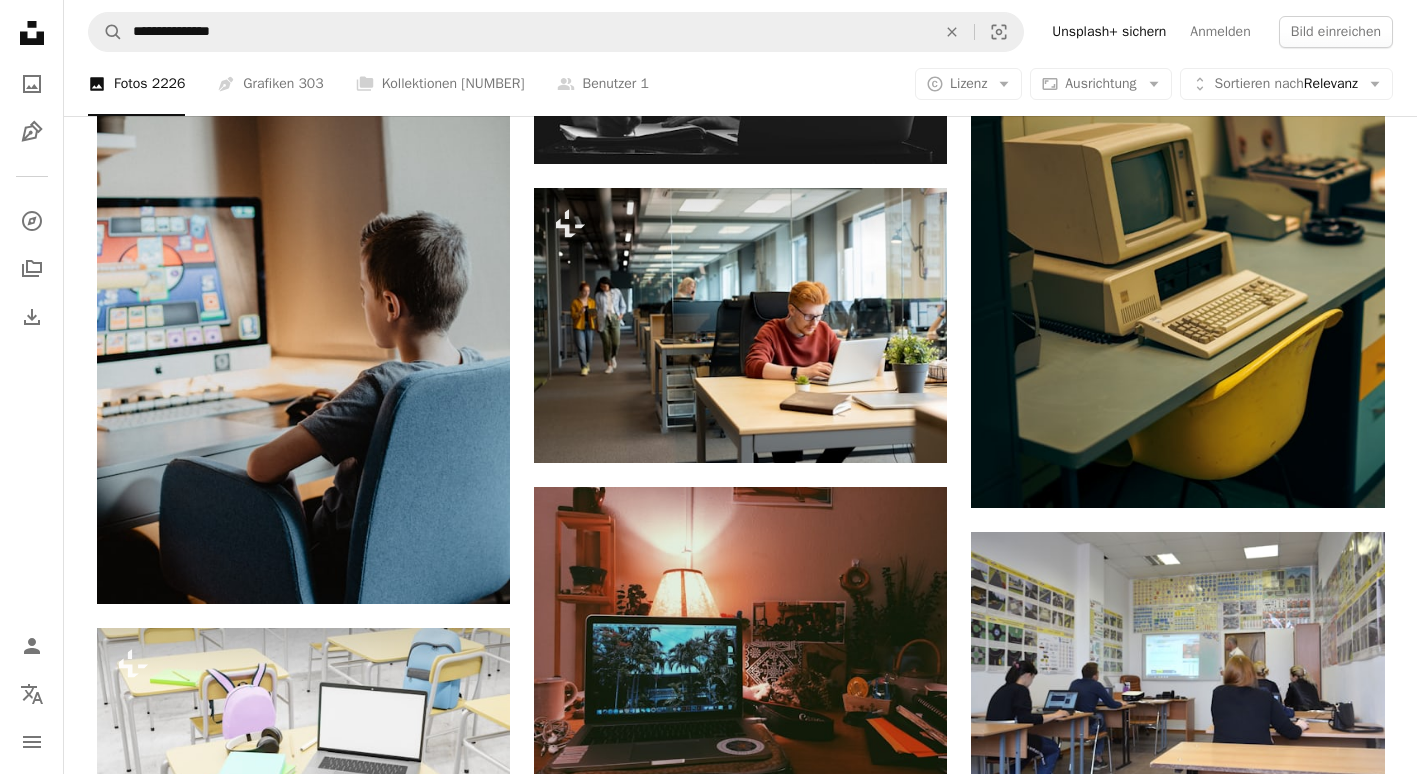 drag, startPoint x: 1409, startPoint y: 398, endPoint x: 1415, endPoint y: 488, distance: 90.199776 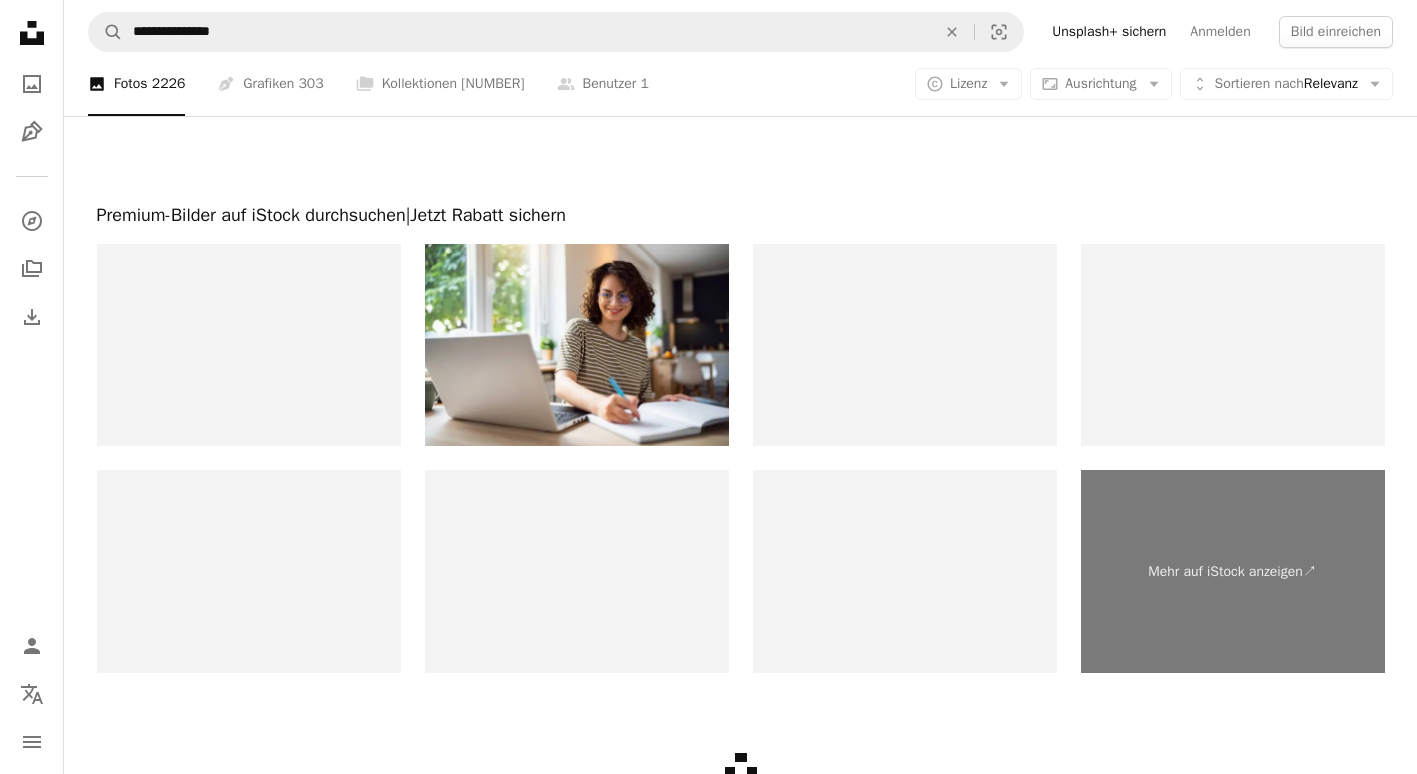 scroll, scrollTop: 3266, scrollLeft: 0, axis: vertical 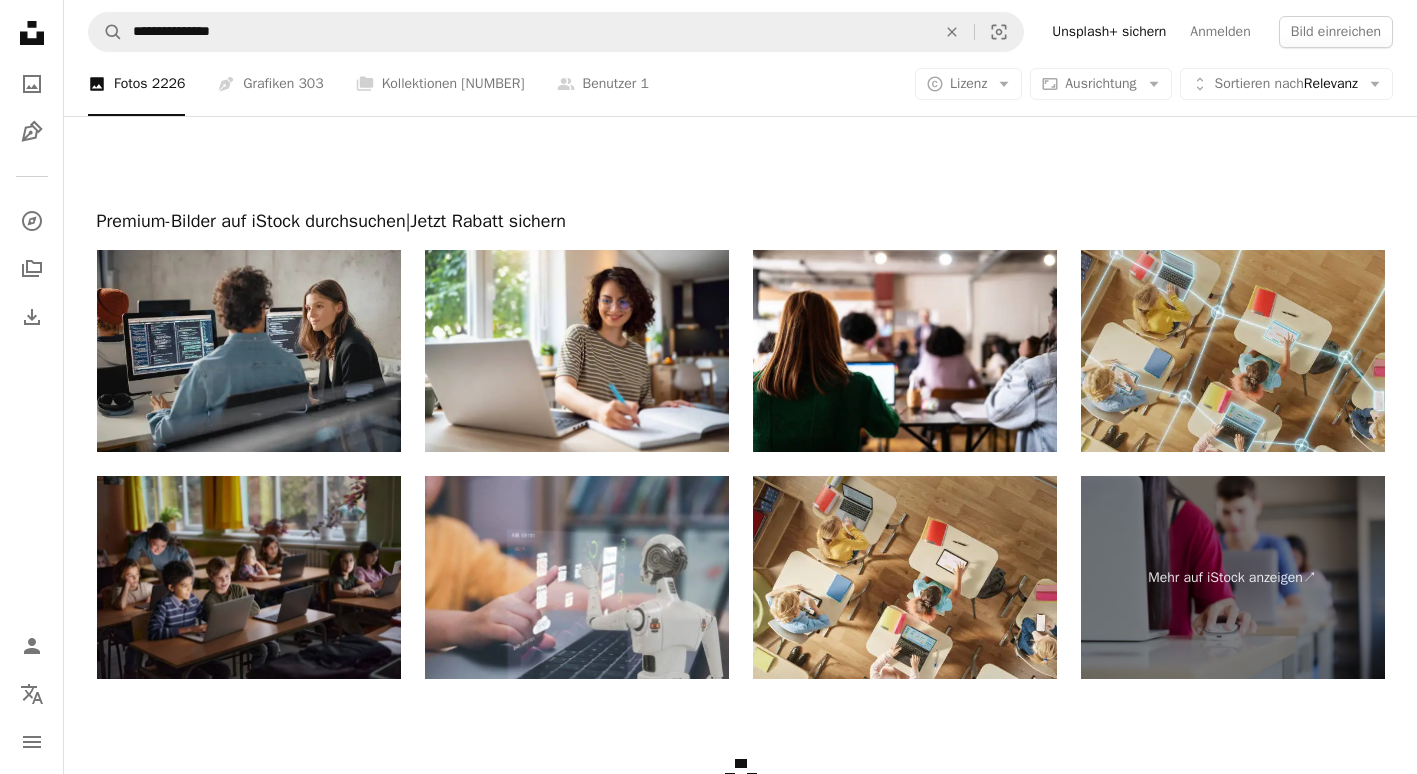 click at bounding box center (249, 577) 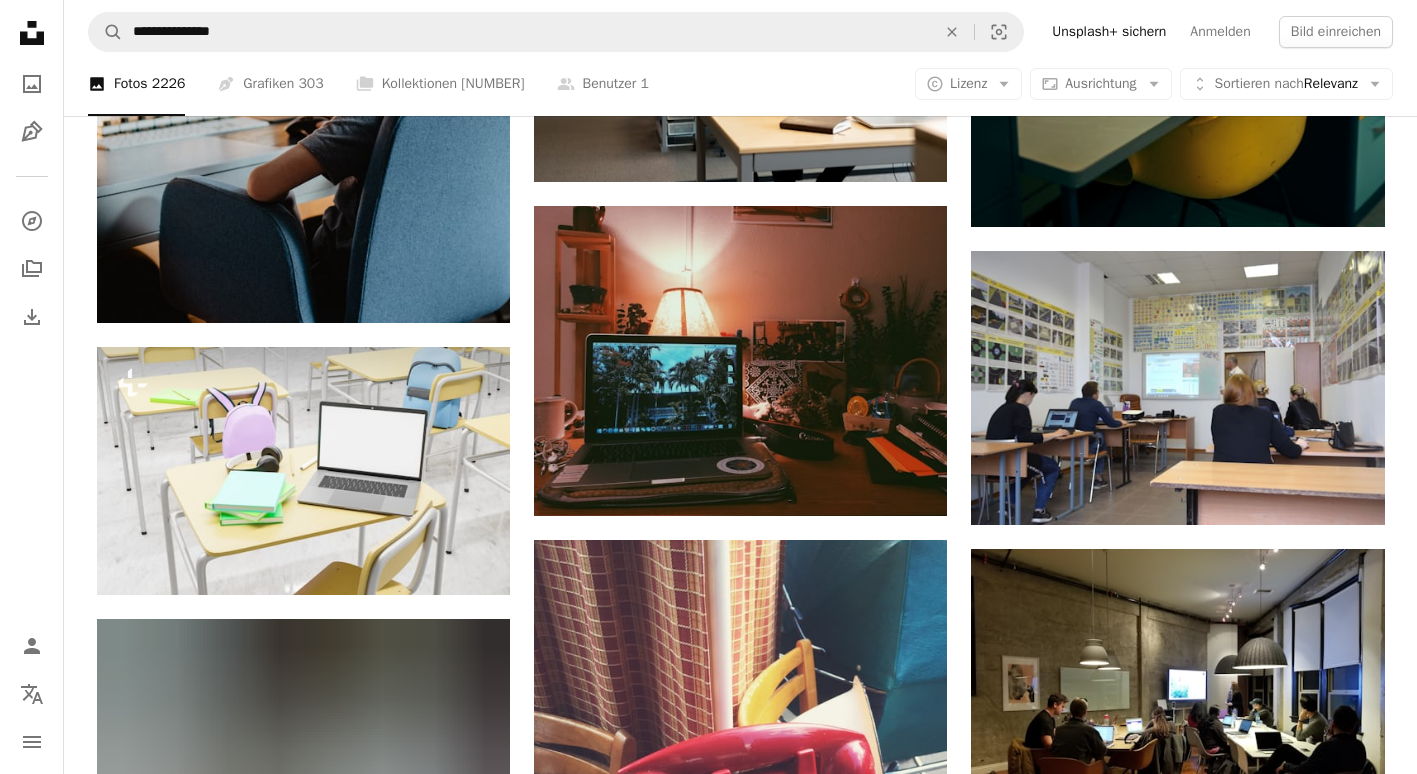 scroll, scrollTop: 1970, scrollLeft: 0, axis: vertical 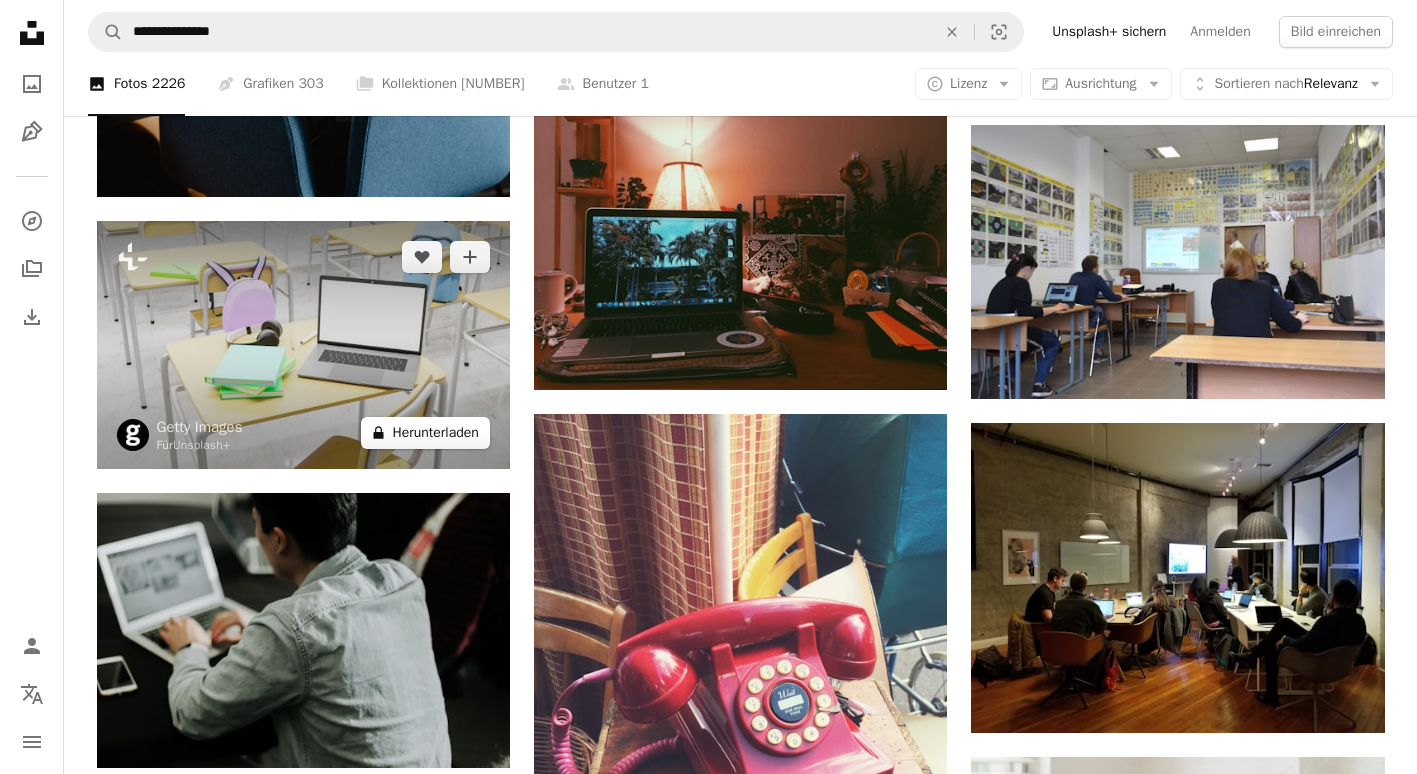 click on "A lock   Herunterladen" at bounding box center (425, 433) 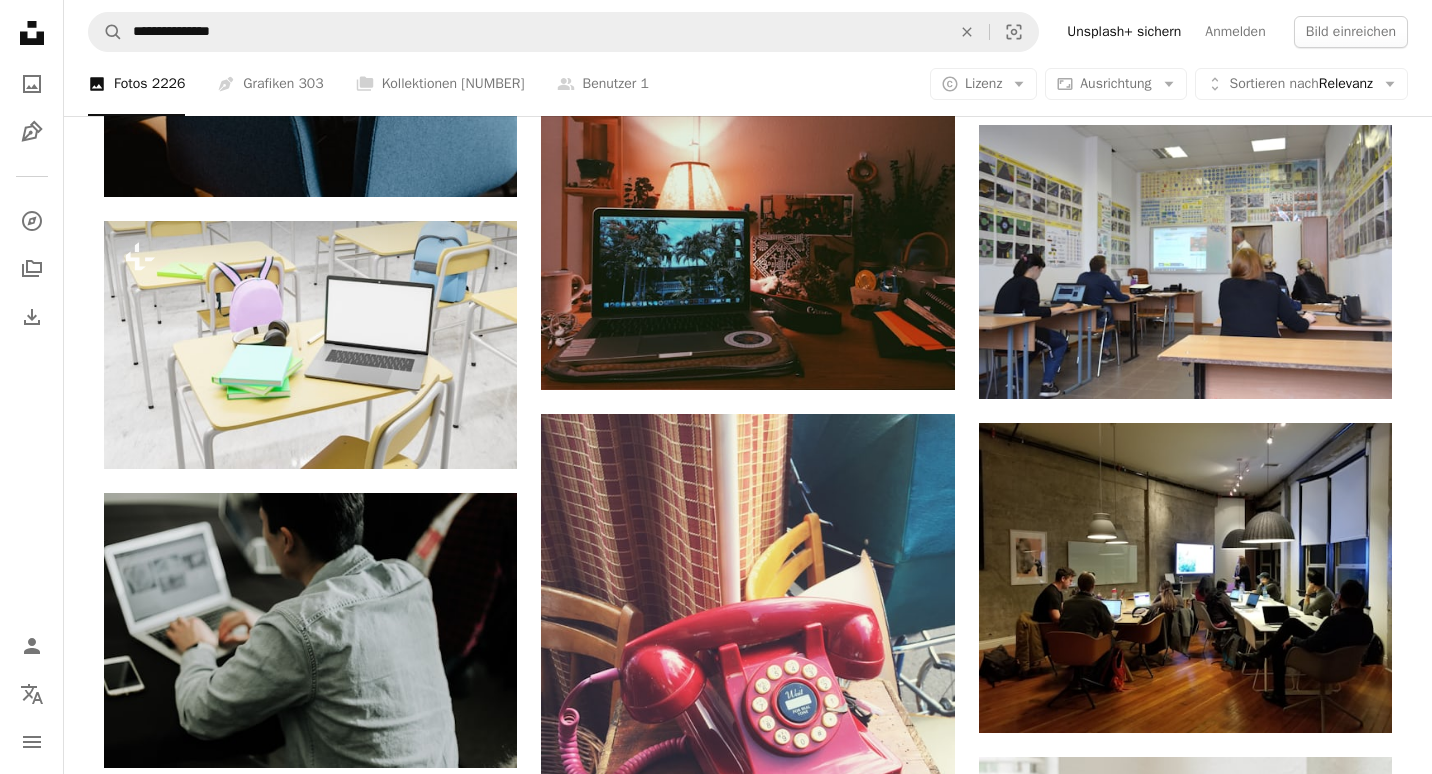 click on "**********" at bounding box center (716, 118) 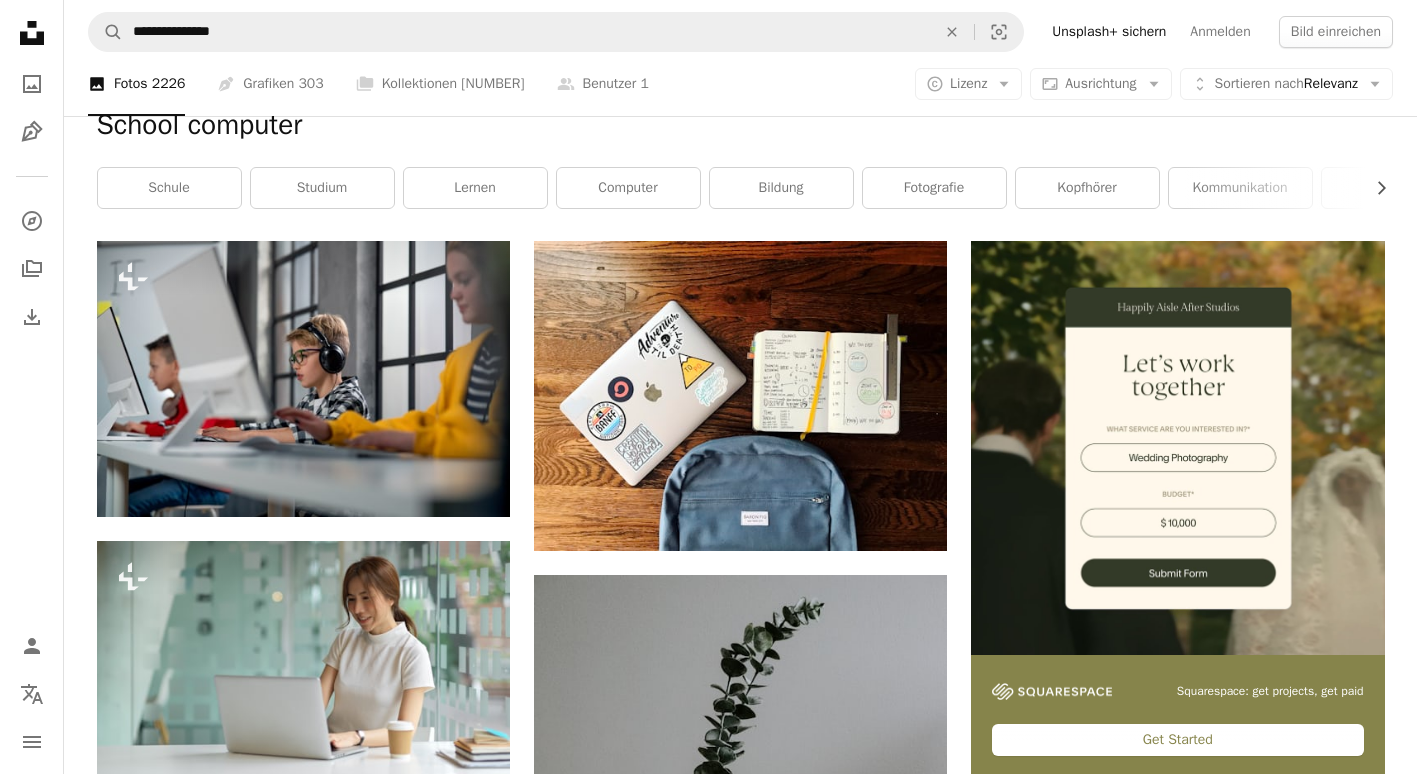 scroll, scrollTop: 252, scrollLeft: 0, axis: vertical 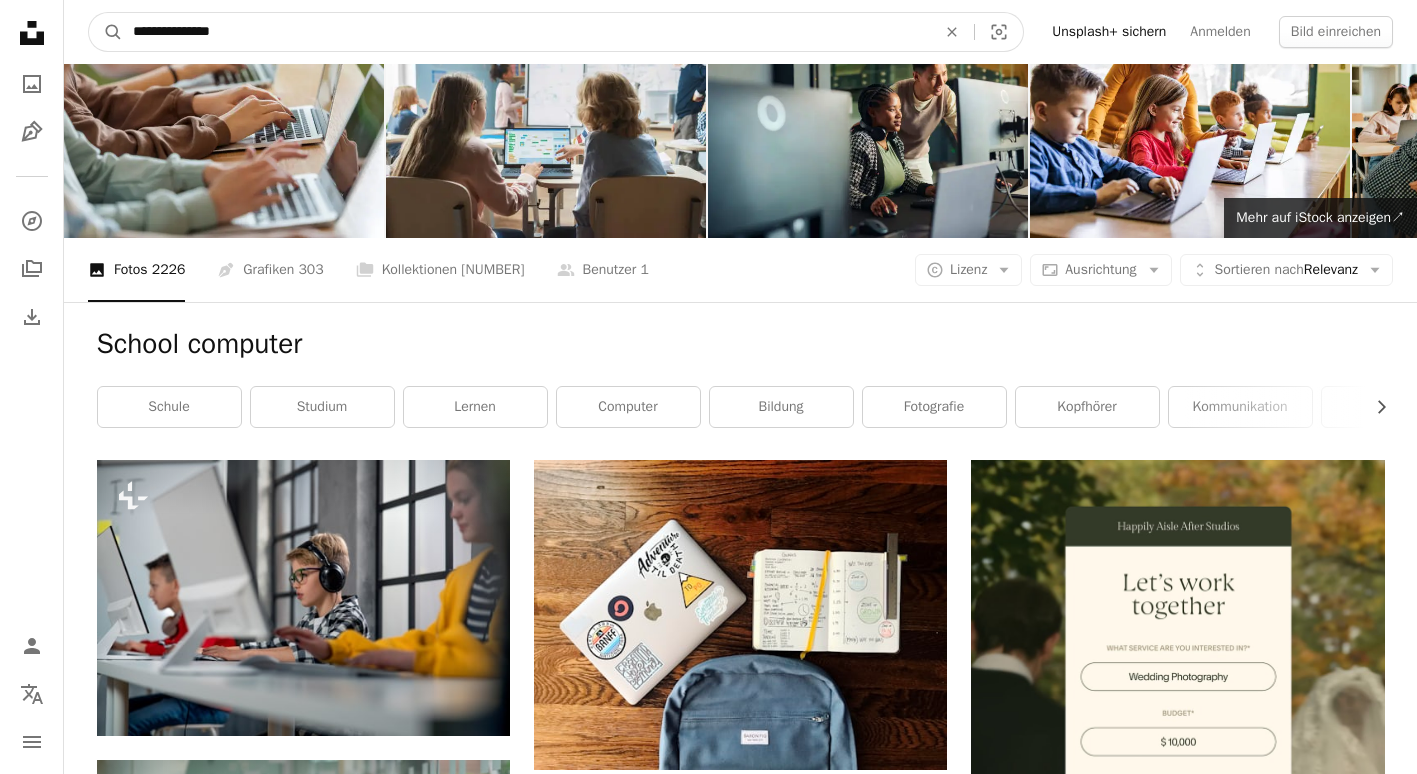 drag, startPoint x: 303, startPoint y: 13, endPoint x: 47, endPoint y: -9, distance: 256.94357 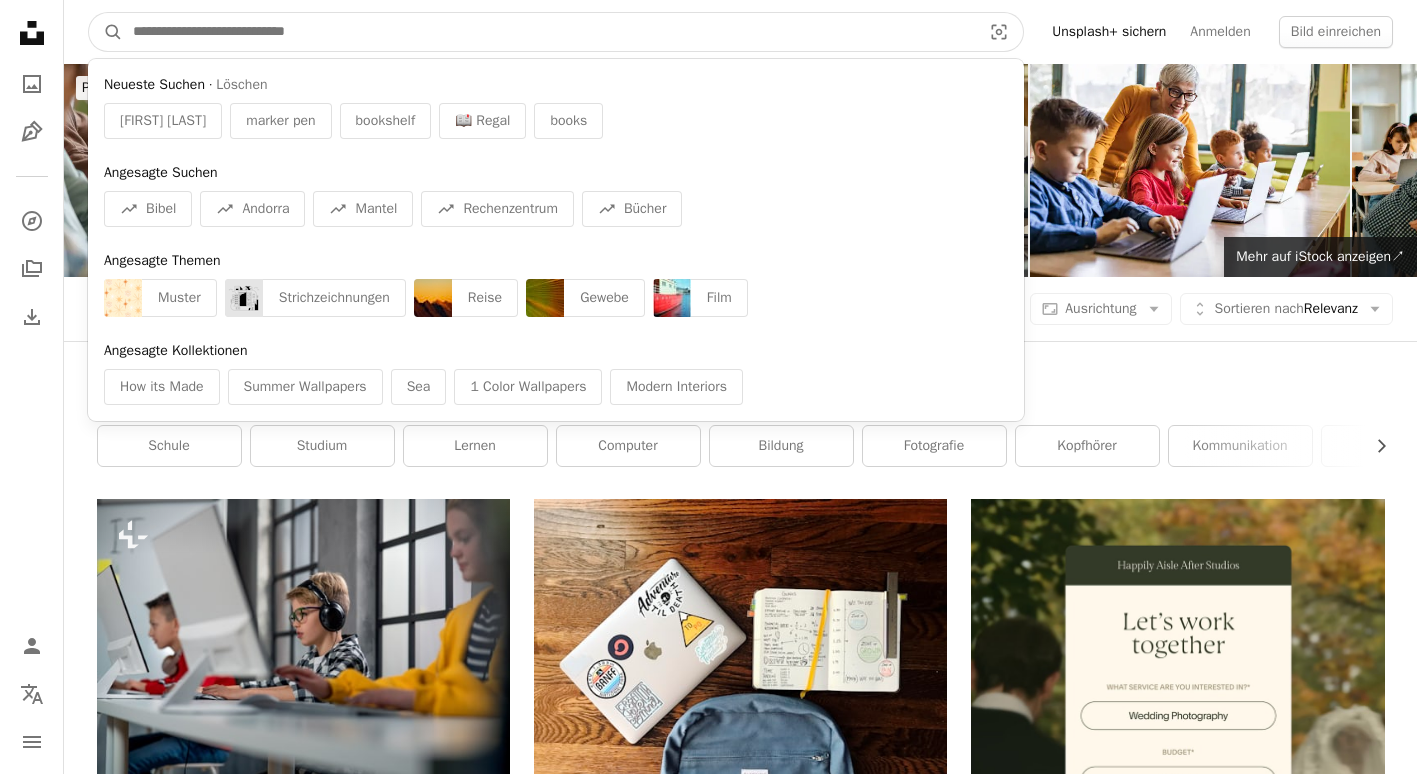 paste on "**********" 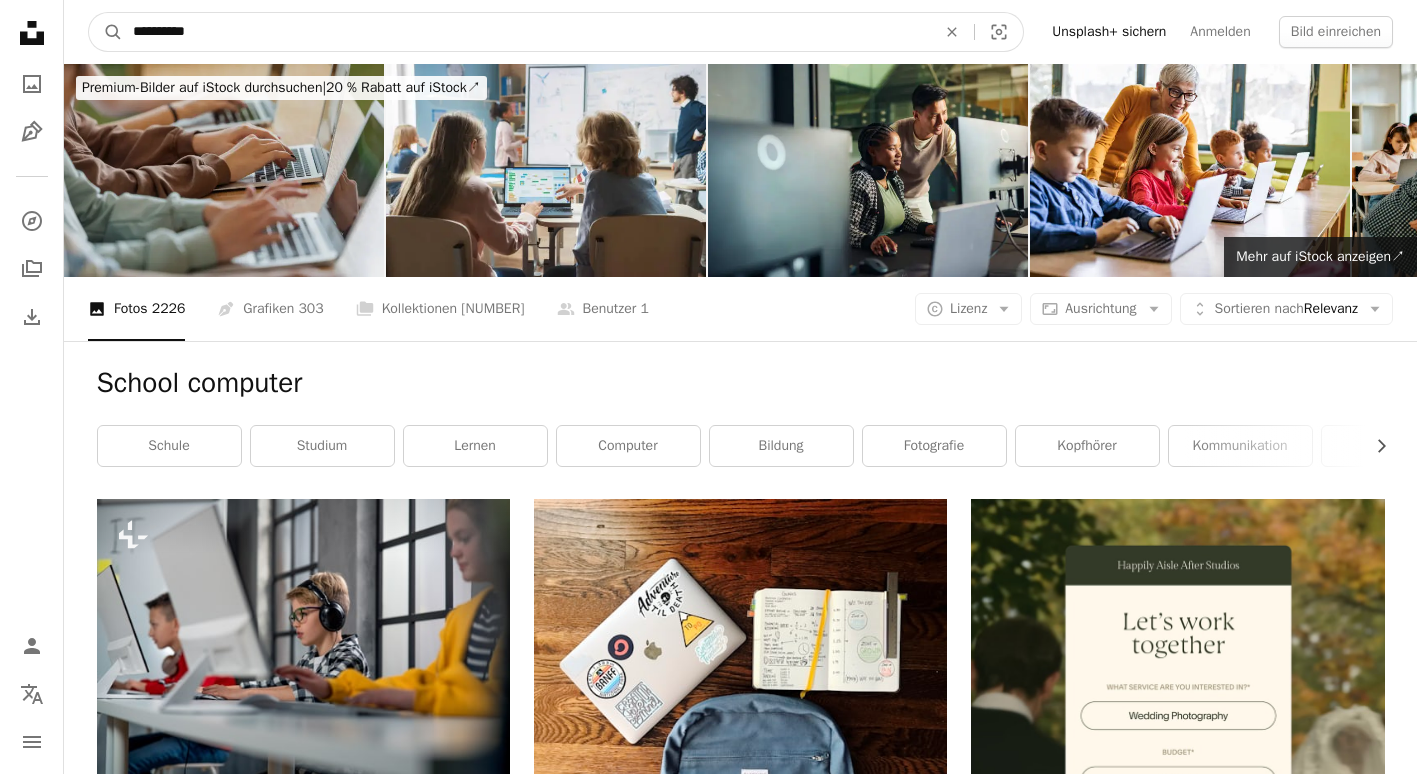 type on "**********" 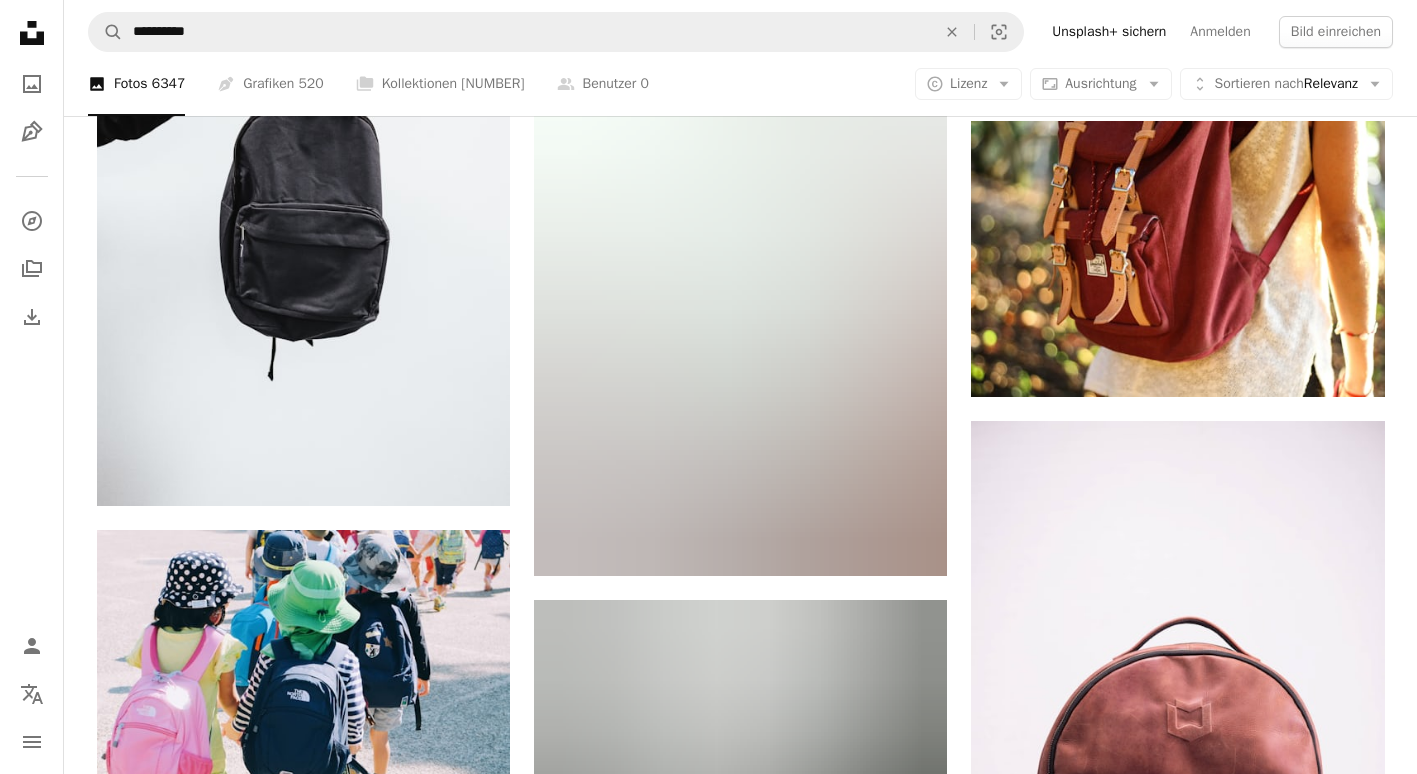 scroll, scrollTop: 1546, scrollLeft: 0, axis: vertical 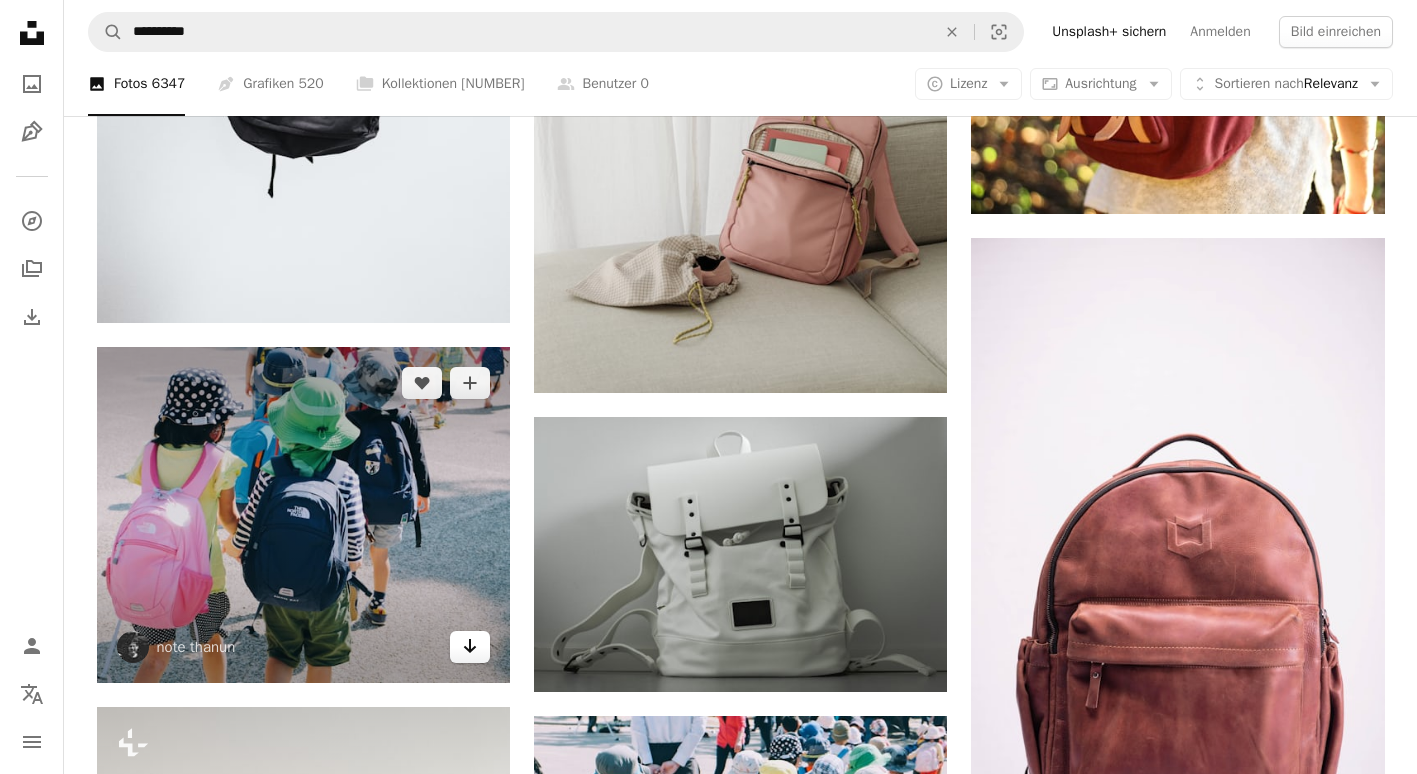 click 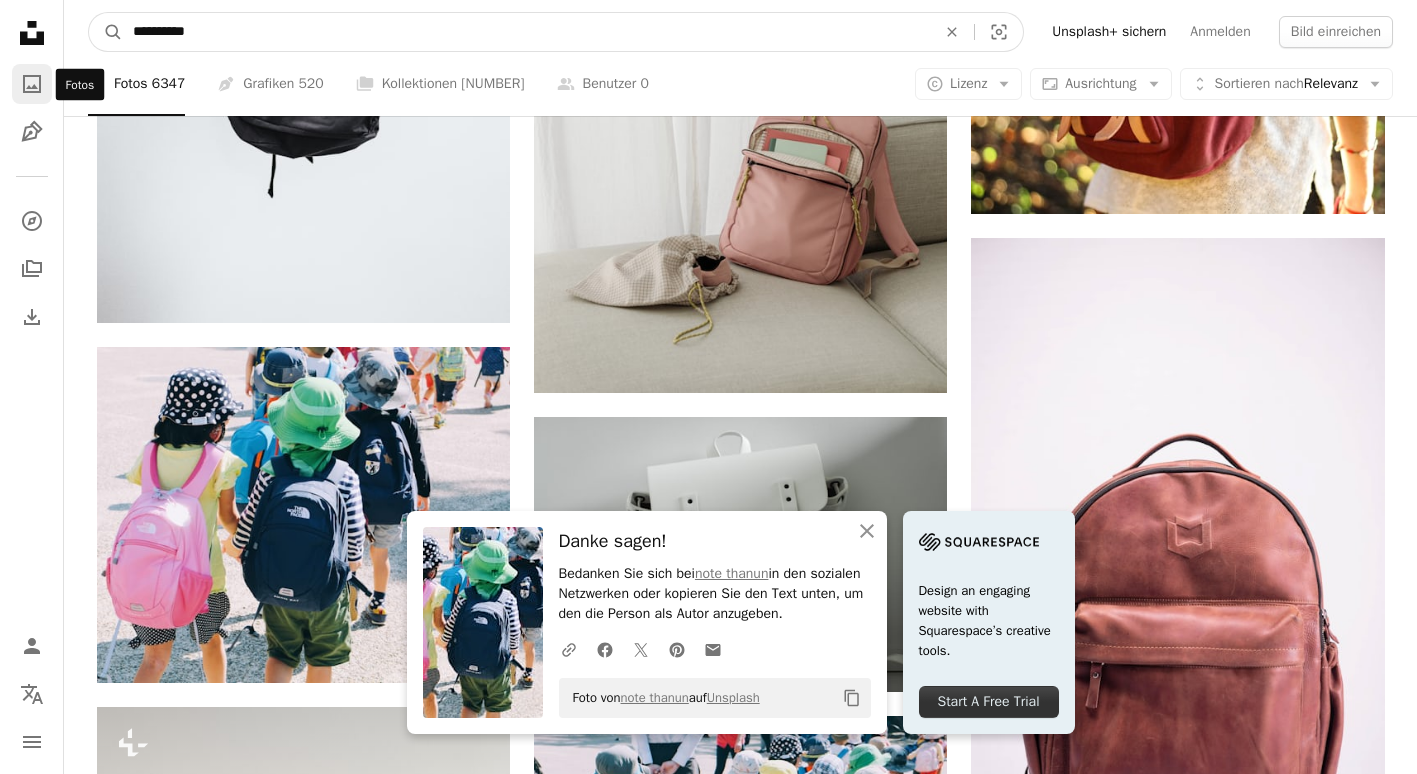 drag, startPoint x: 221, startPoint y: 43, endPoint x: 15, endPoint y: 70, distance: 207.76189 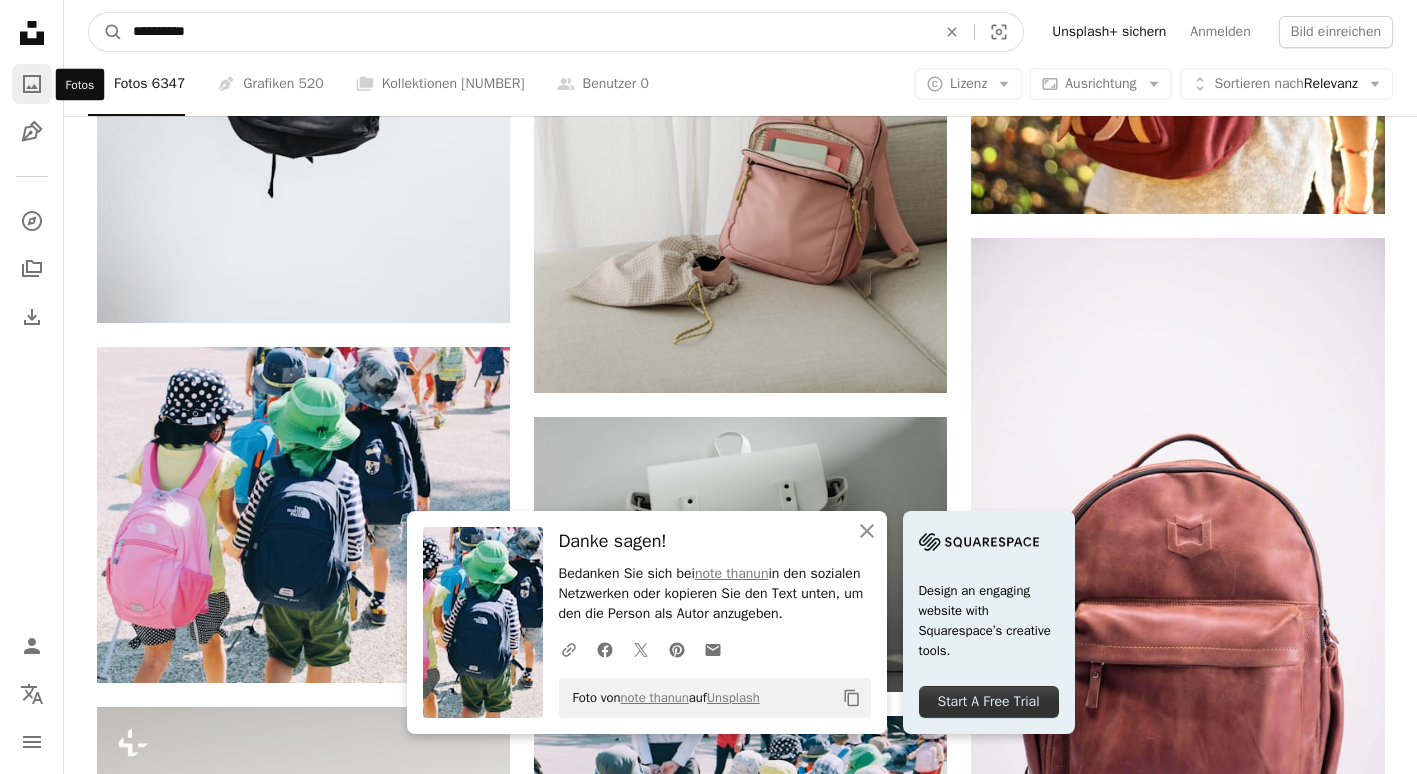 click on "**********" at bounding box center (708, 800) 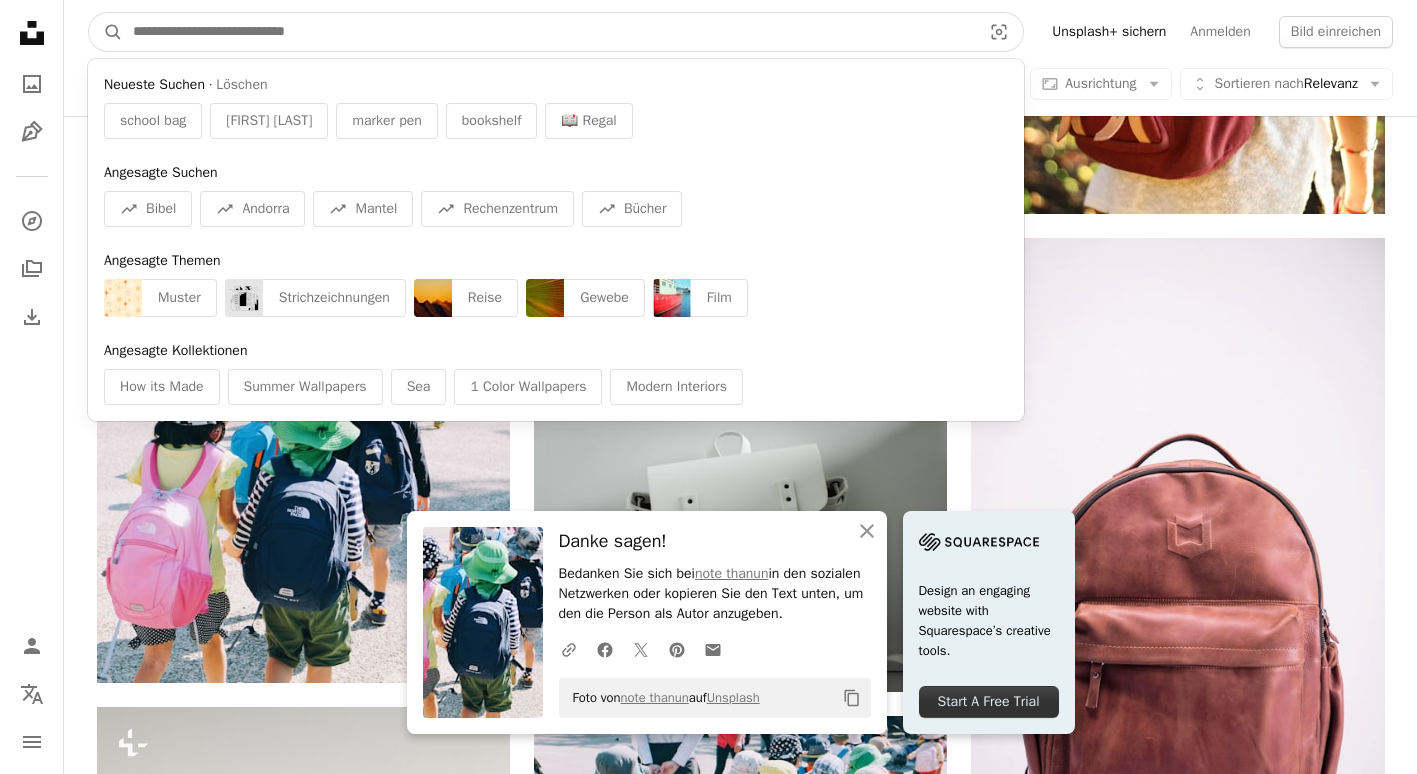 paste on "*******" 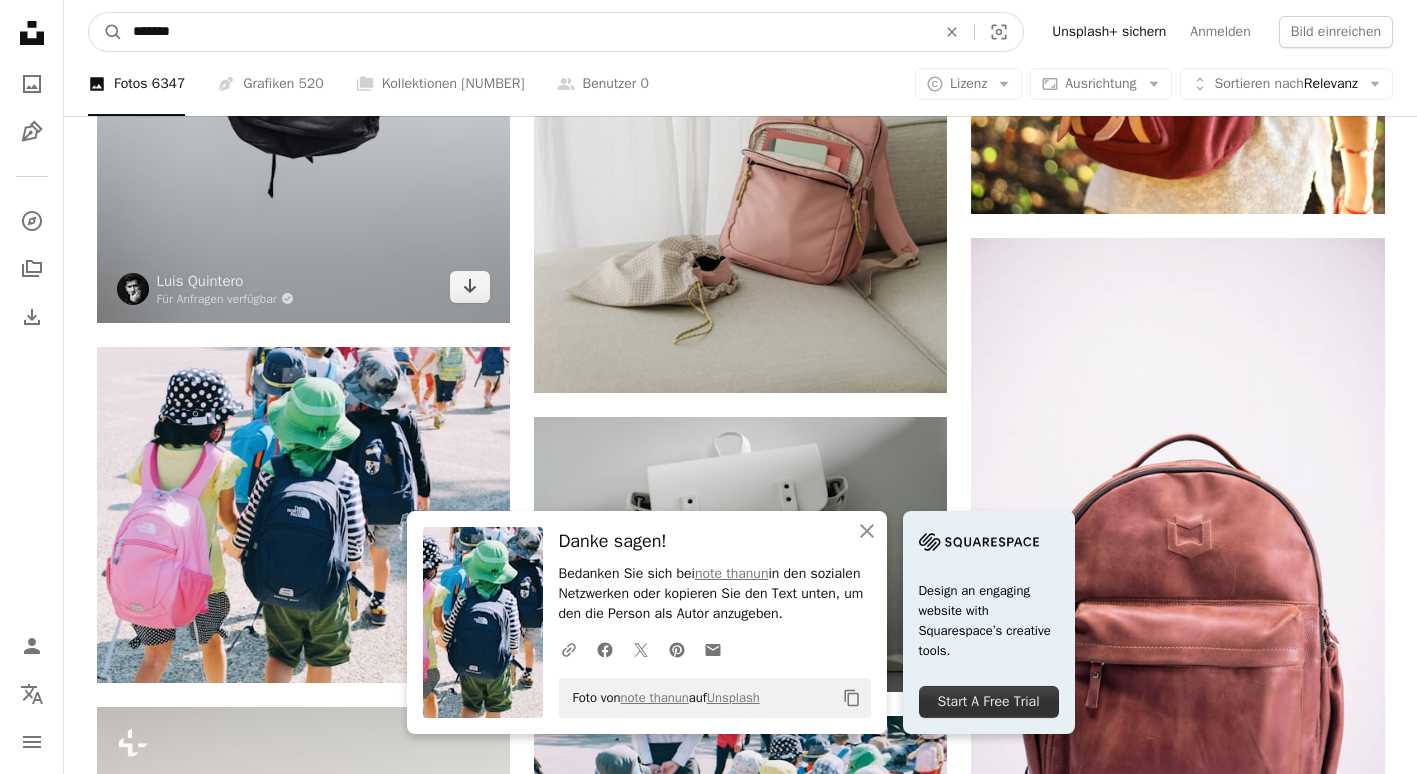 type on "*******" 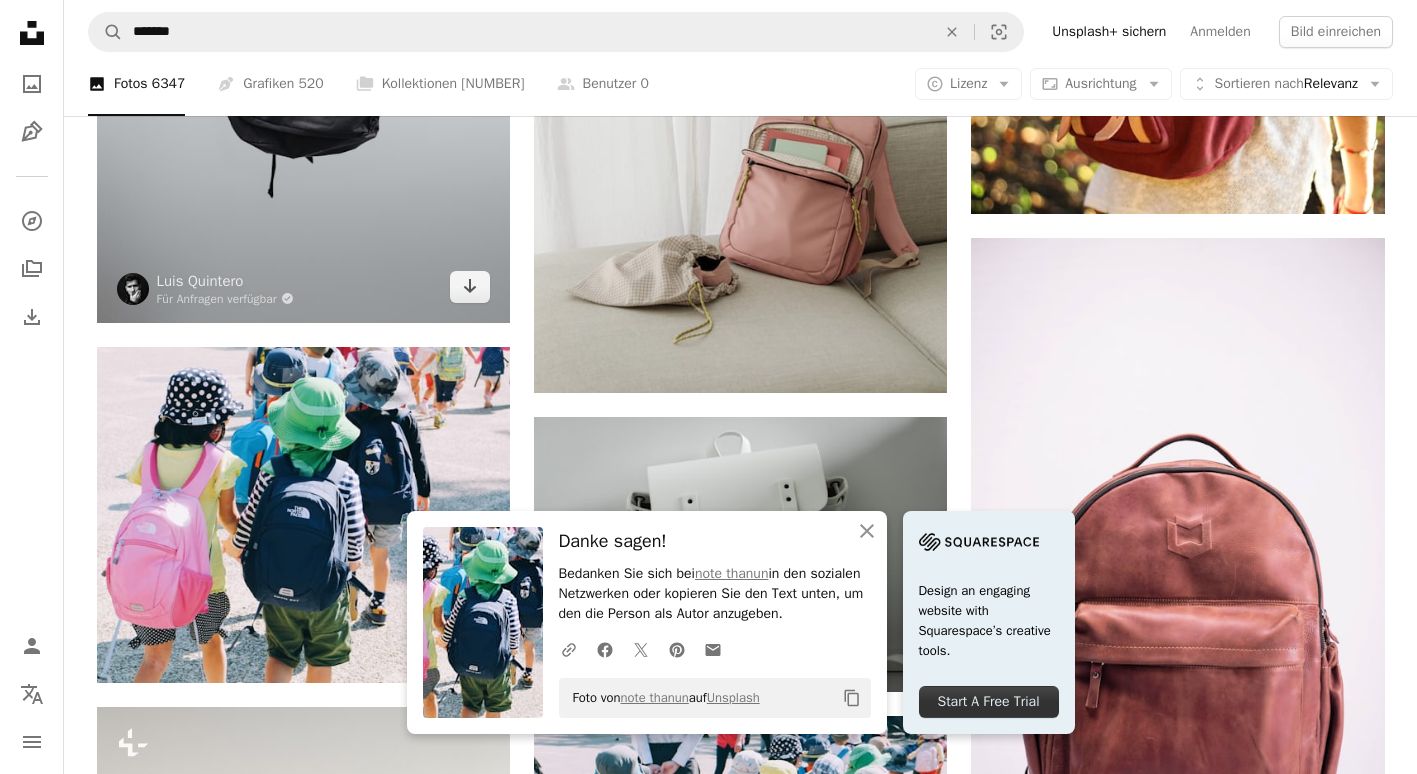 scroll, scrollTop: 0, scrollLeft: 0, axis: both 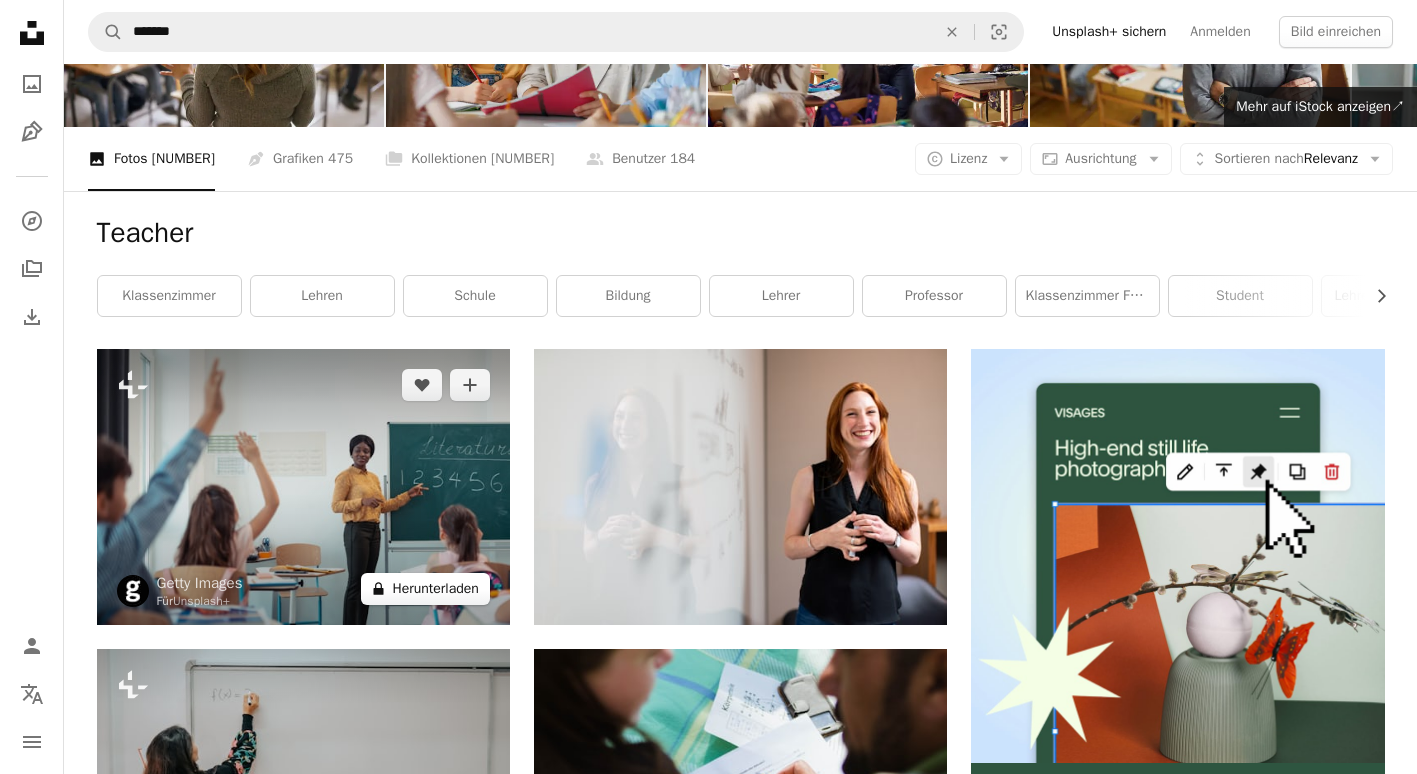click on "A lock" 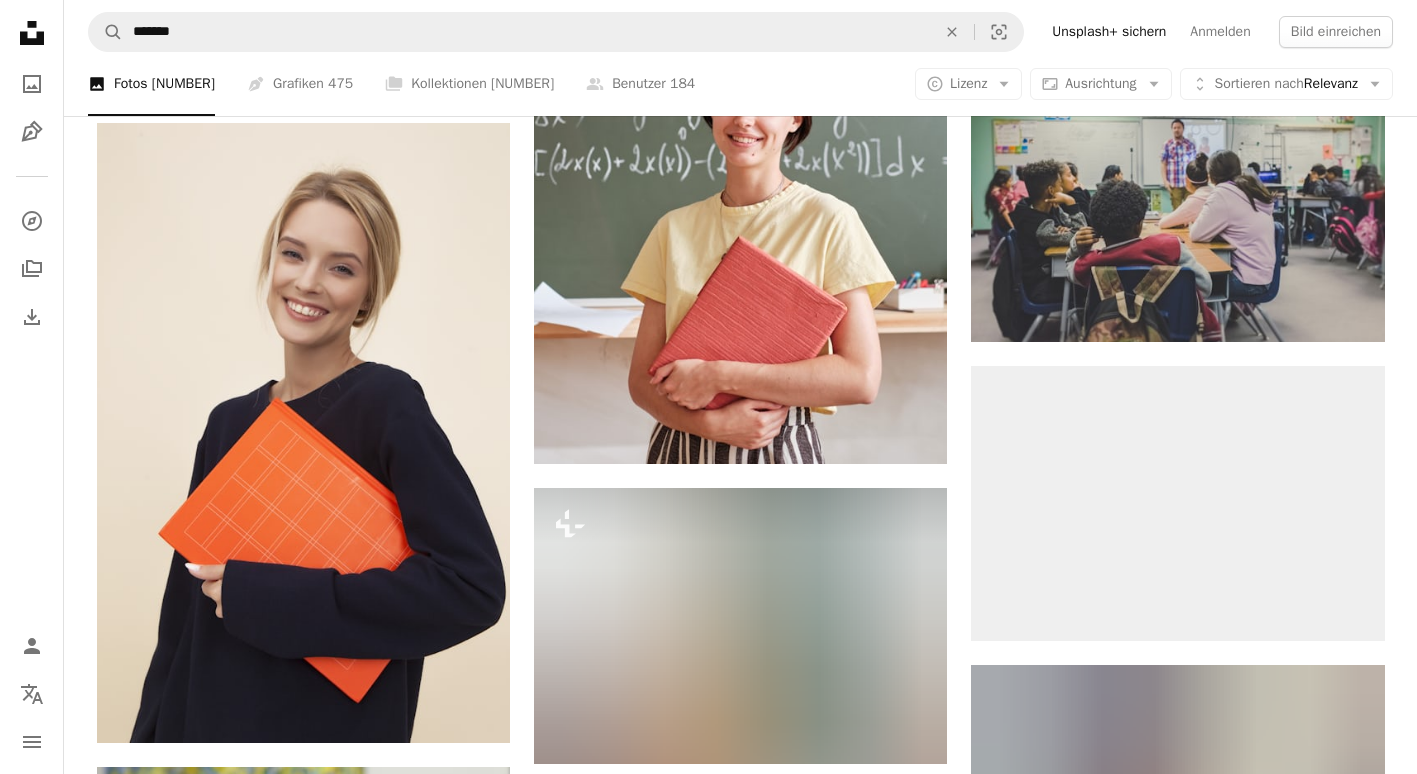 scroll, scrollTop: 1289, scrollLeft: 0, axis: vertical 